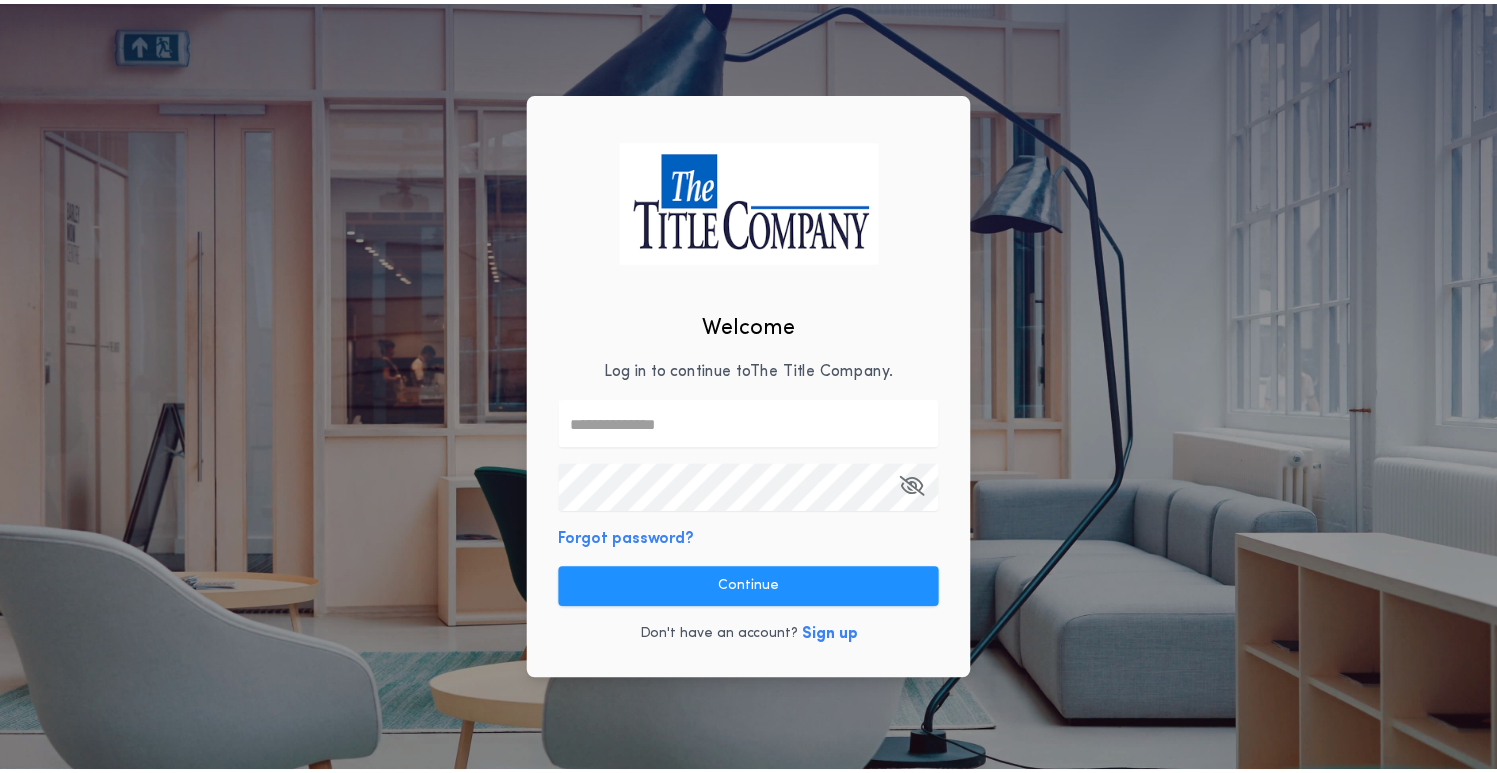scroll, scrollTop: 0, scrollLeft: 0, axis: both 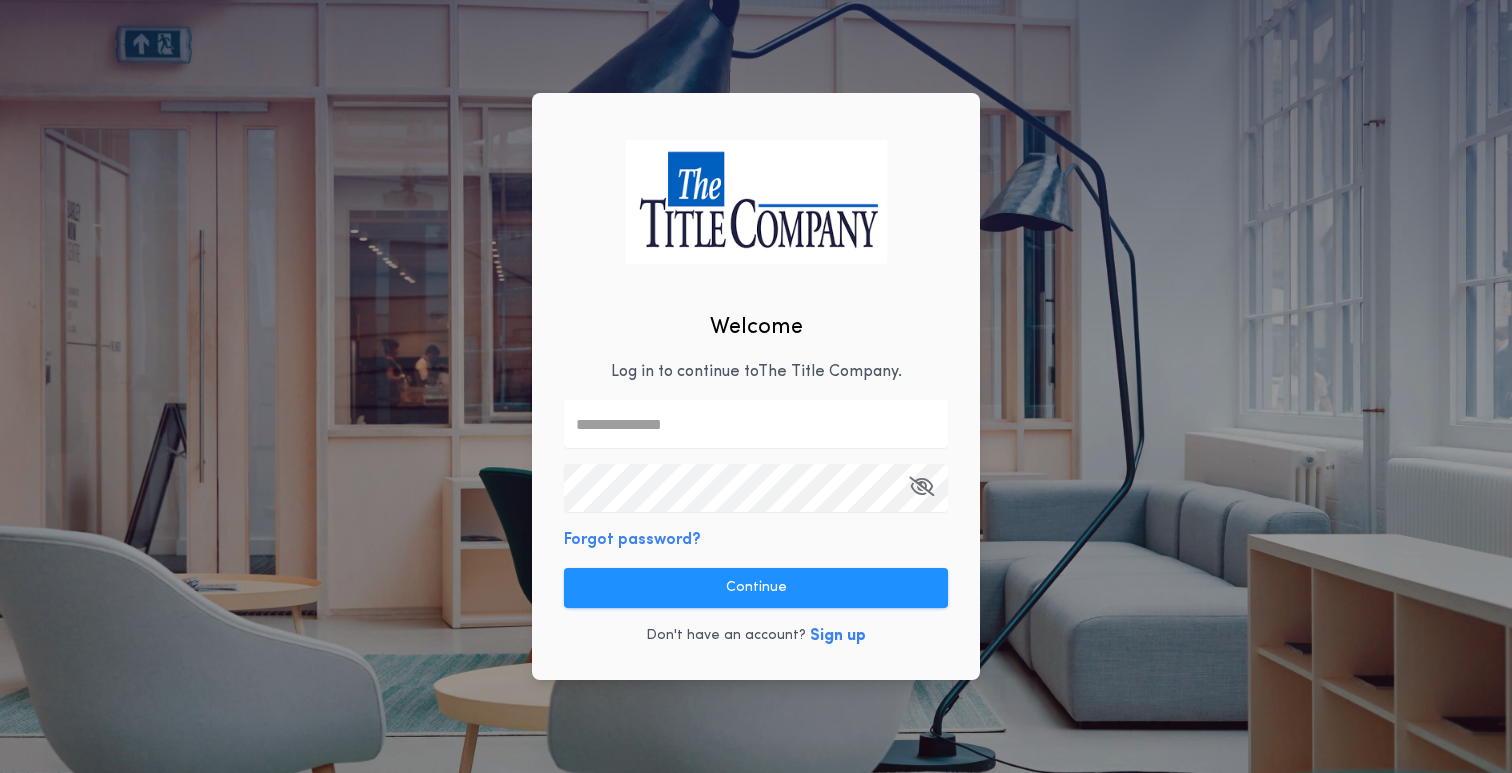 click at bounding box center [756, 424] 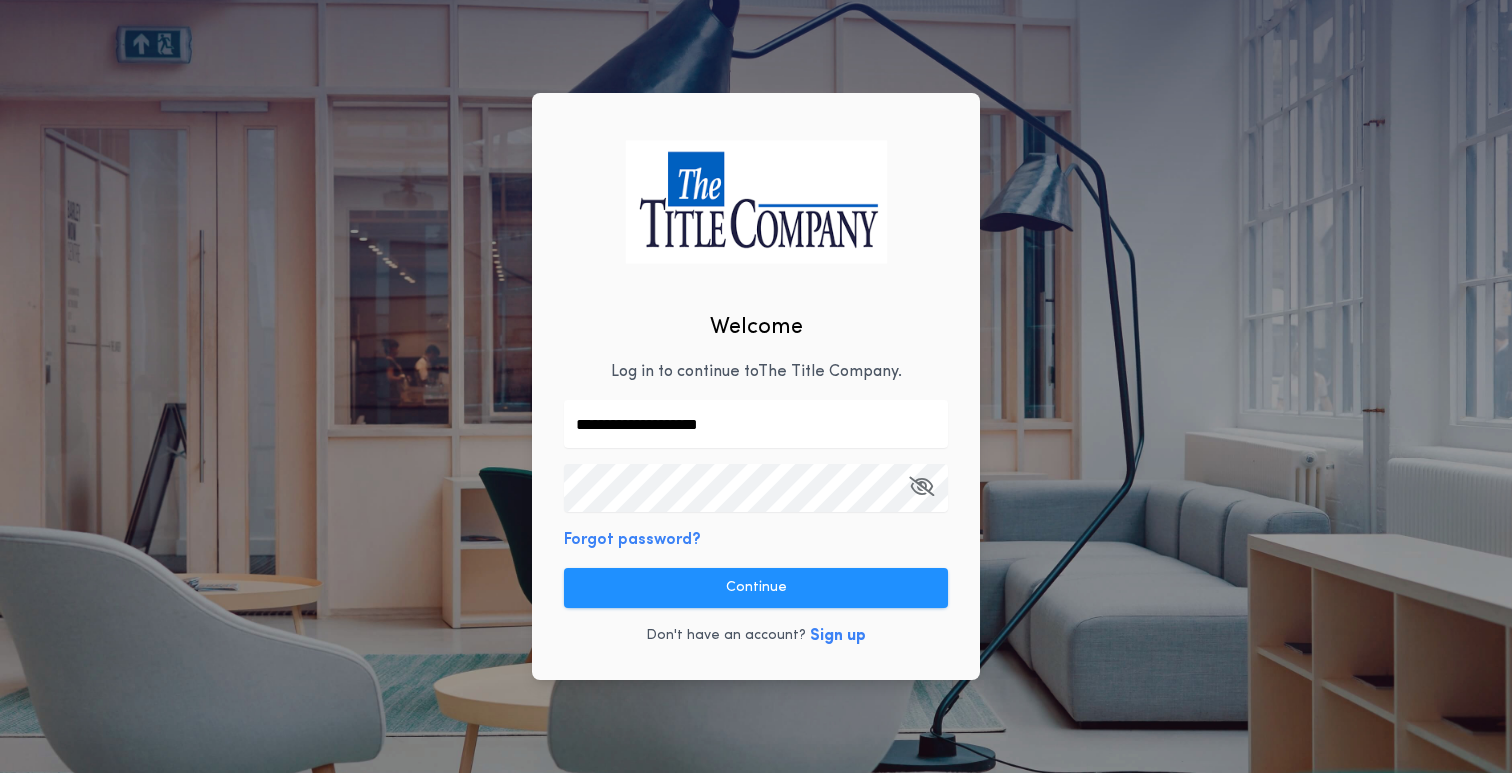 type on "**********" 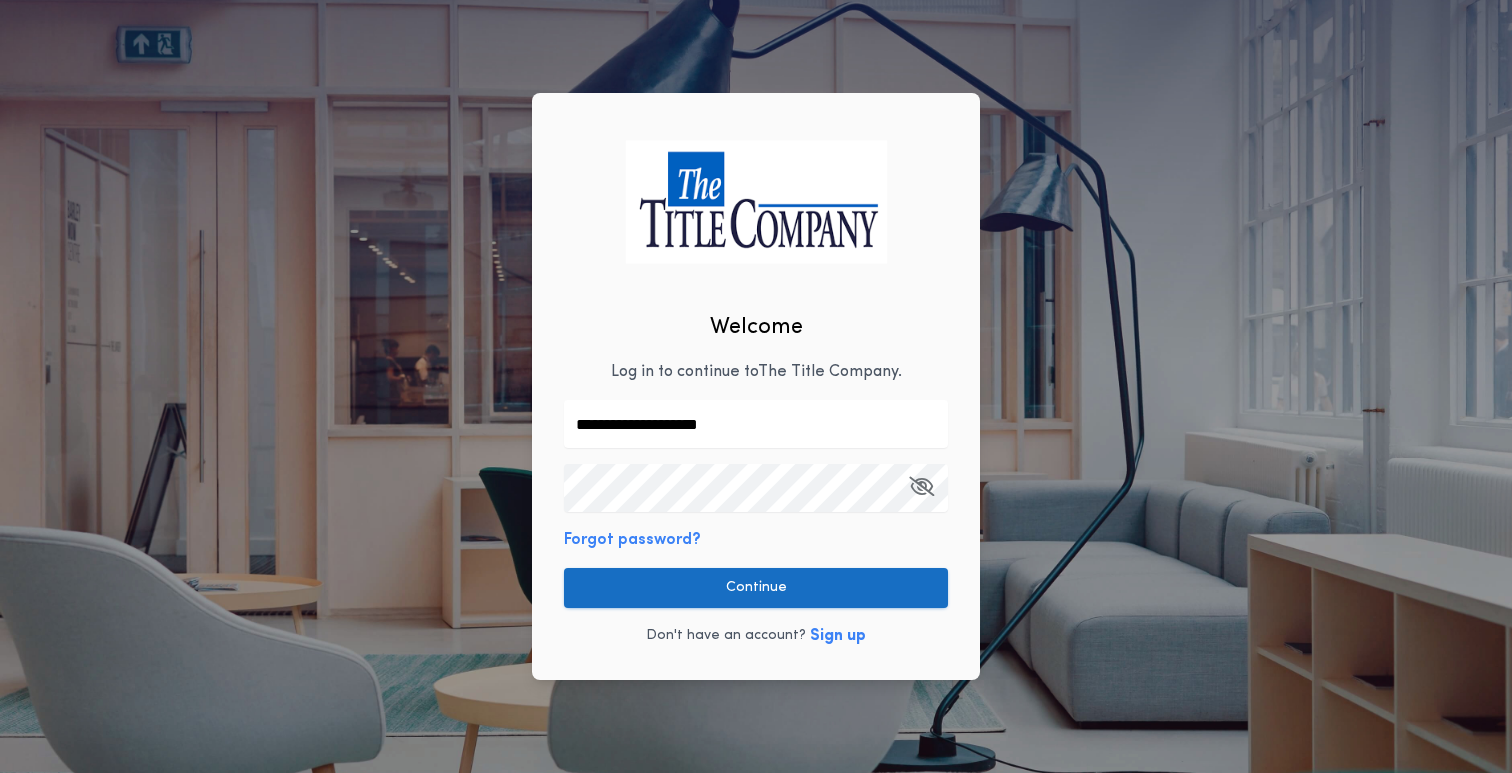 click on "Continue" at bounding box center [756, 588] 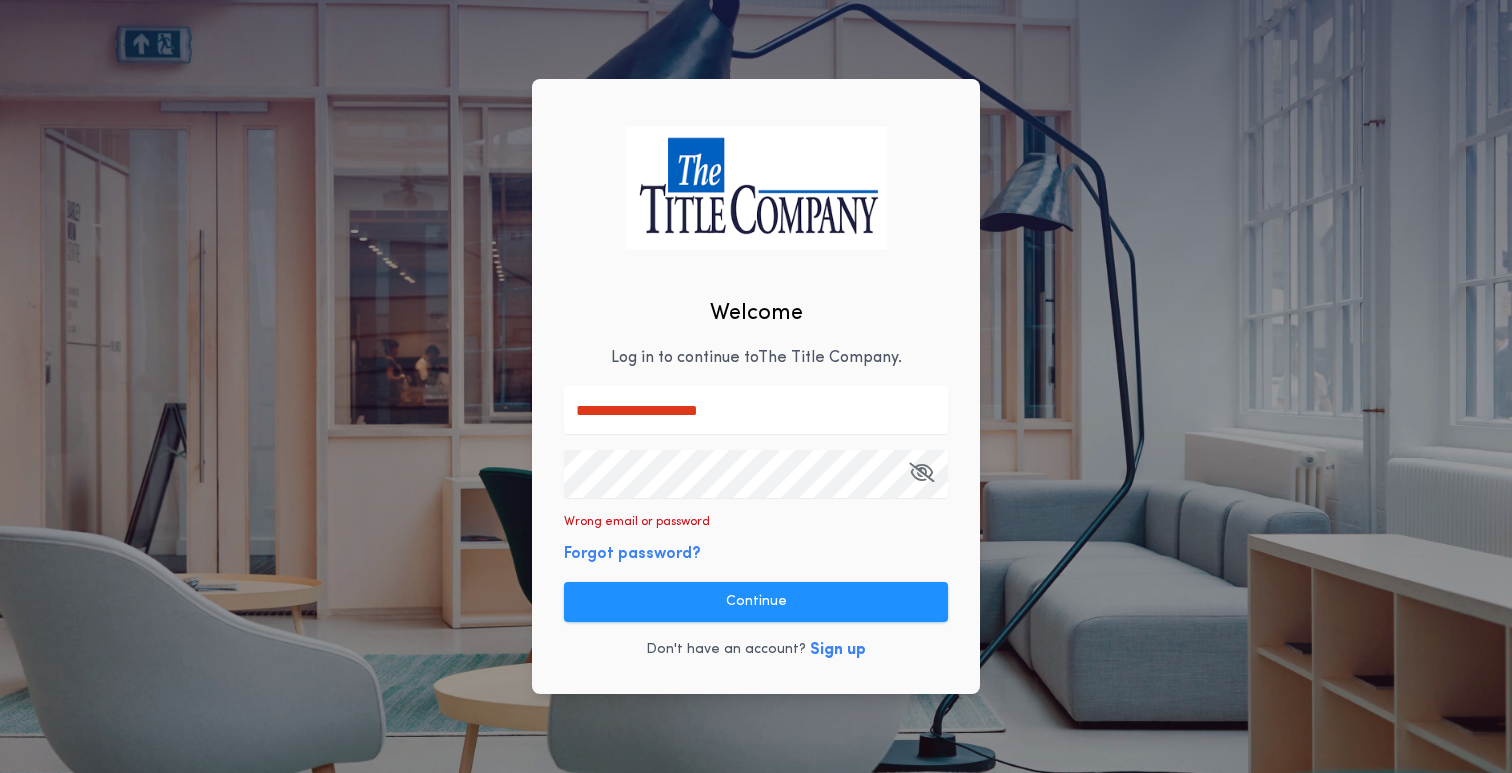 click on "Forgot password?" at bounding box center (632, 554) 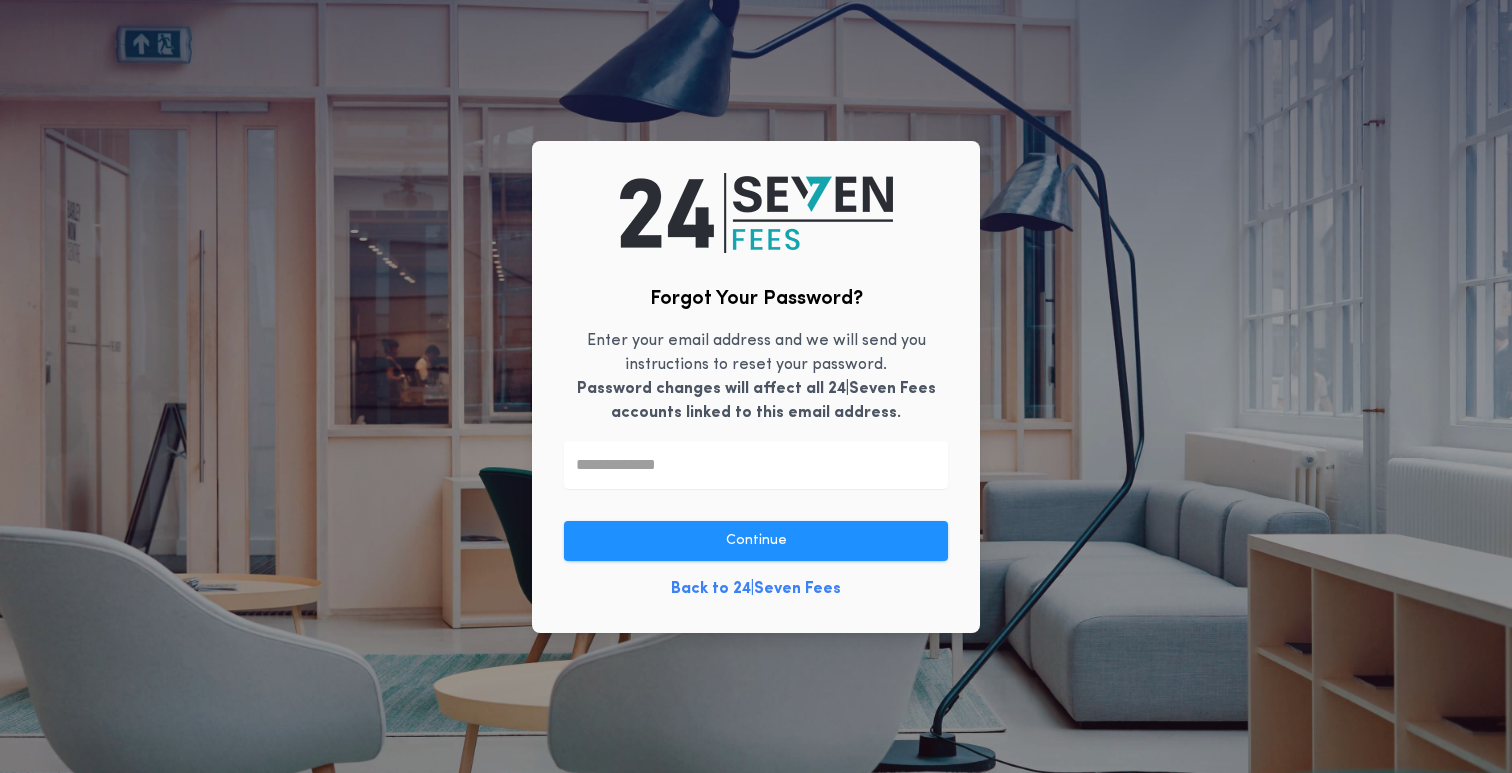 click at bounding box center (756, 465) 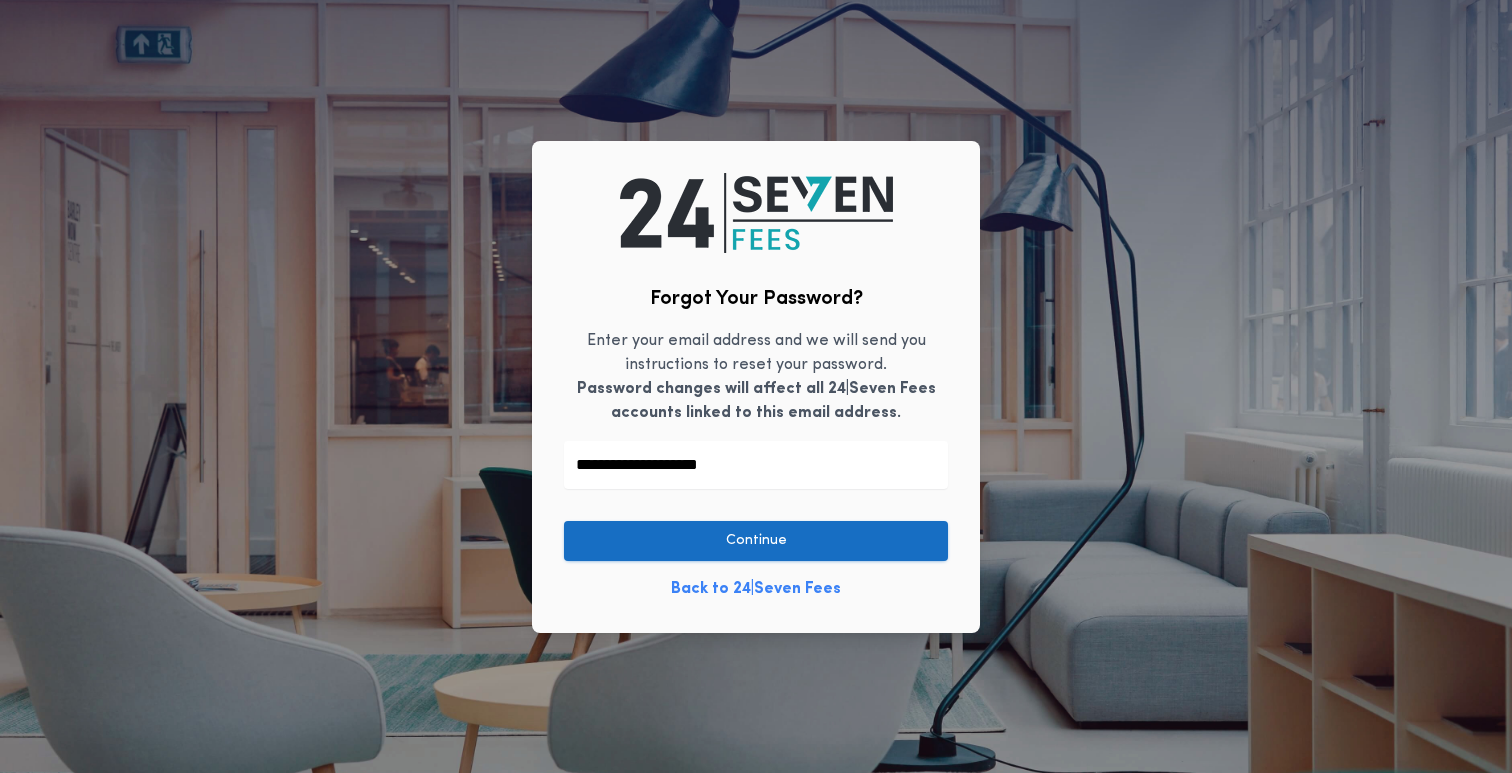 type on "**********" 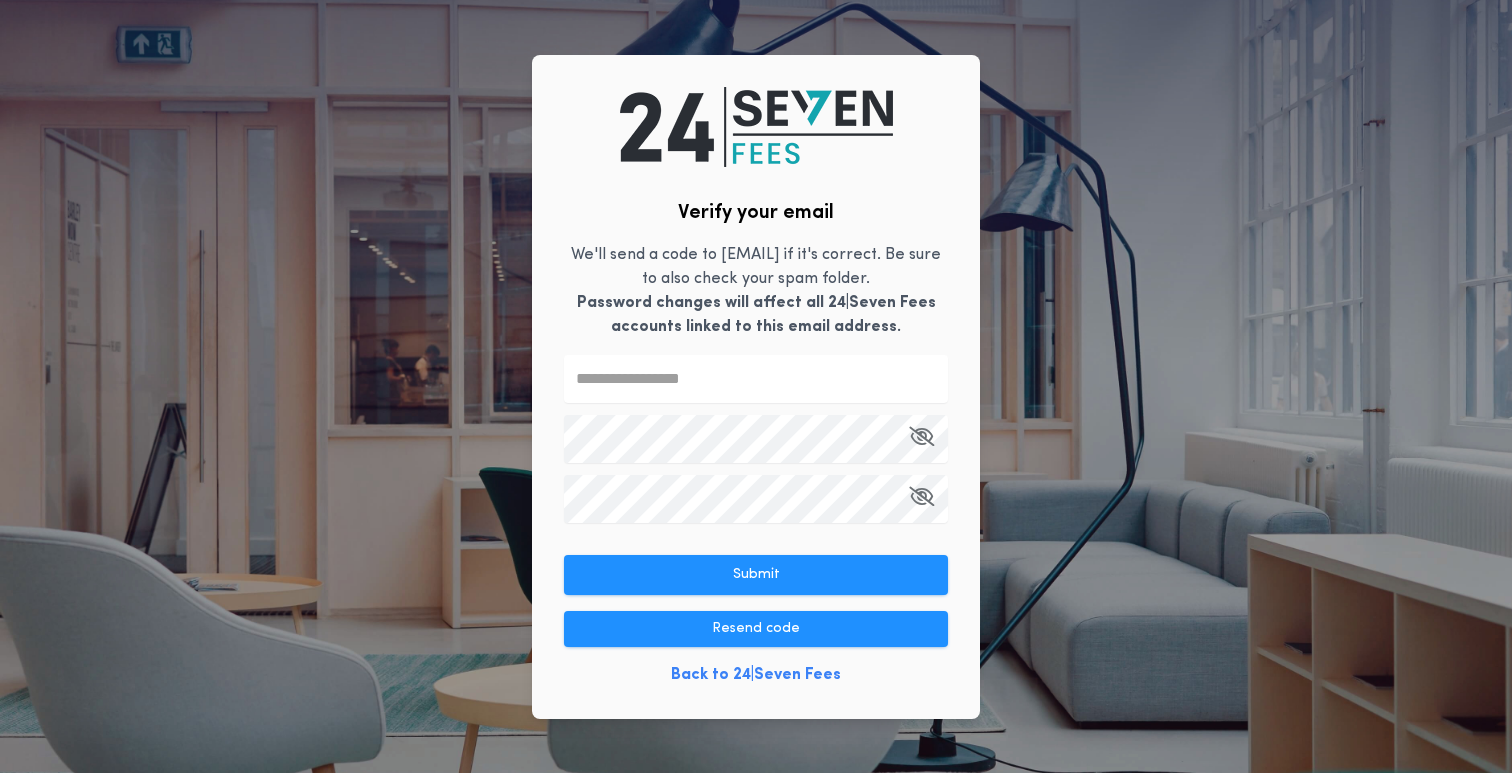 click at bounding box center (756, 379) 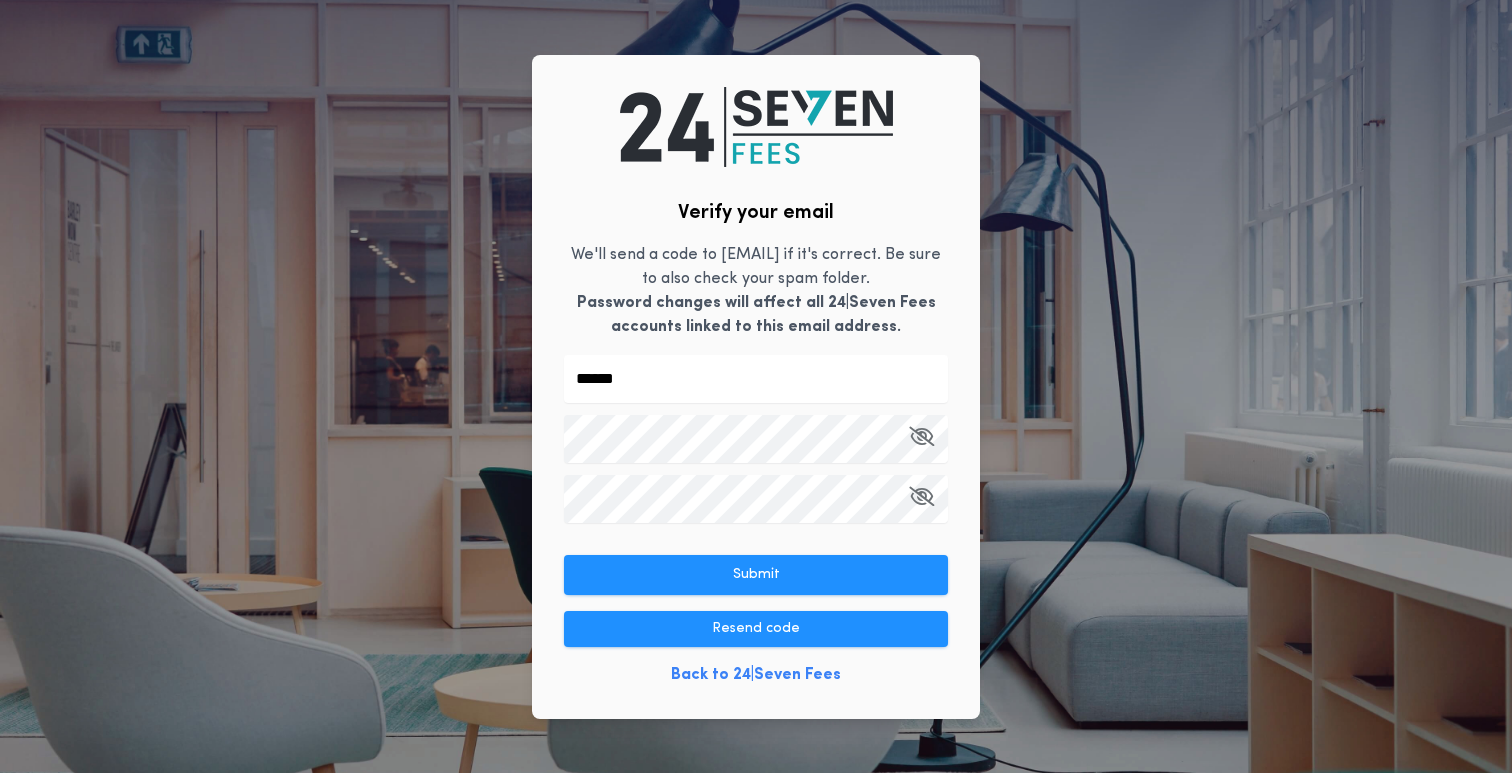 type on "******" 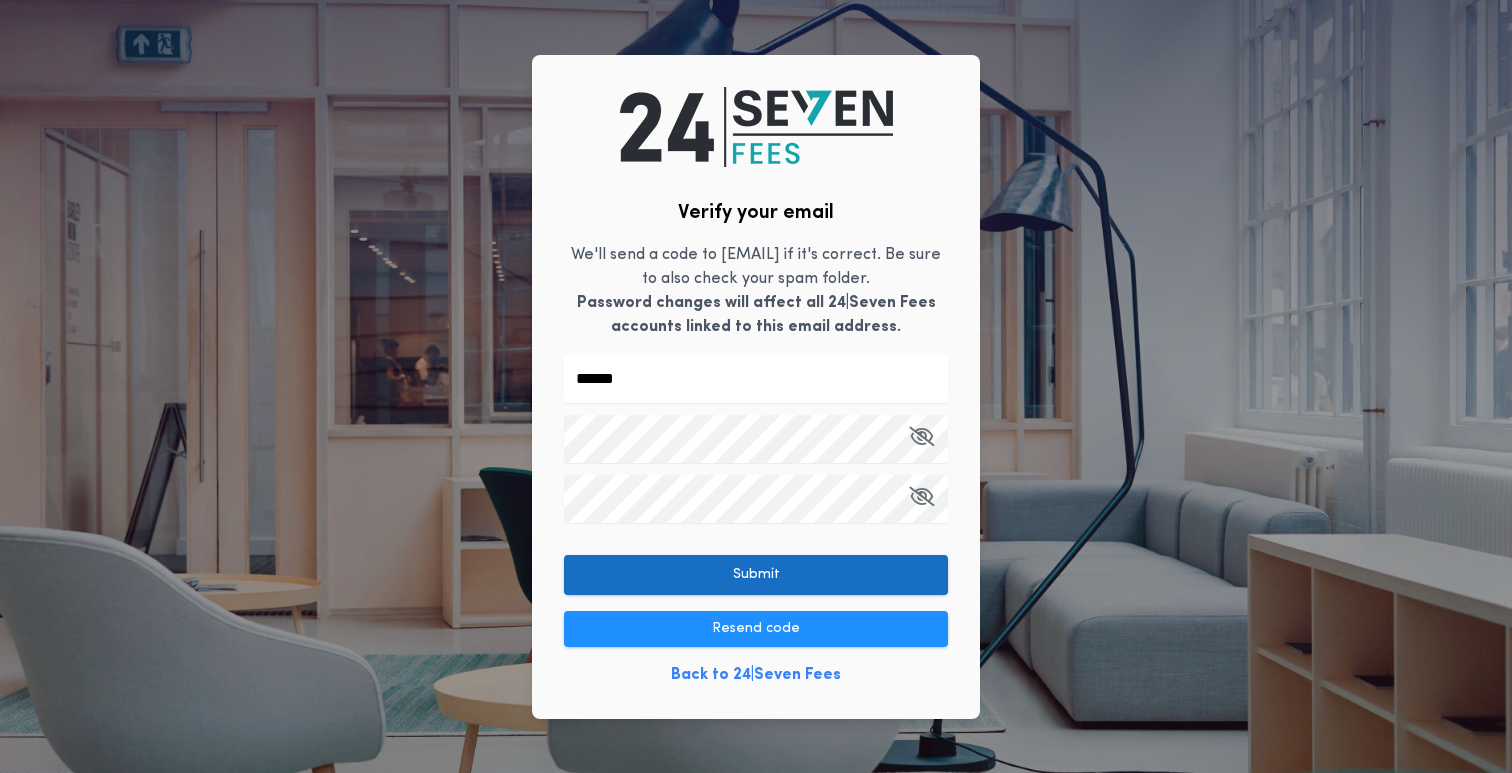 click on "Submit" at bounding box center (756, 575) 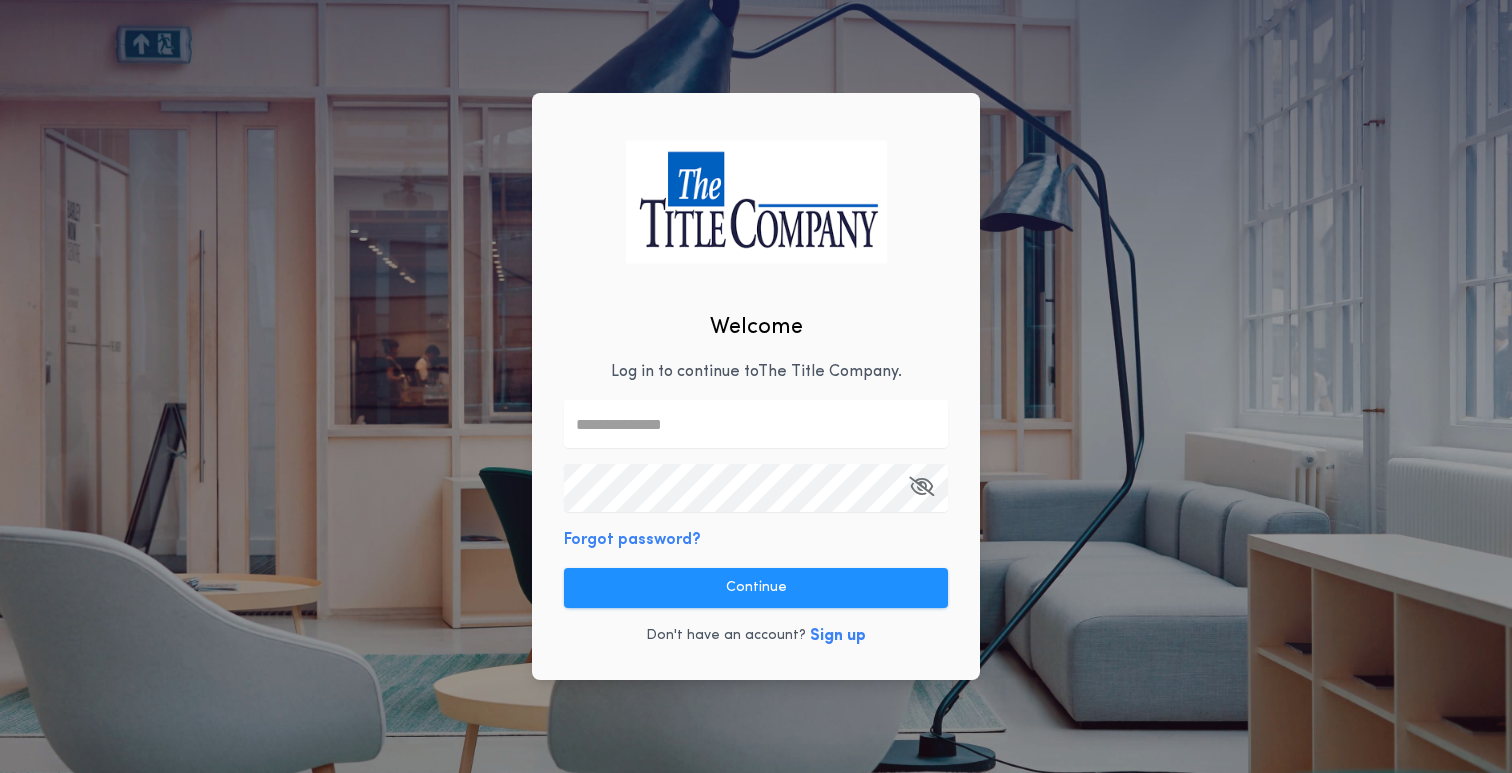 click on "Welcome Log in to continue to  The Title Company . Forgot password? Continue Don't have an account? Sign up" at bounding box center (756, 386) 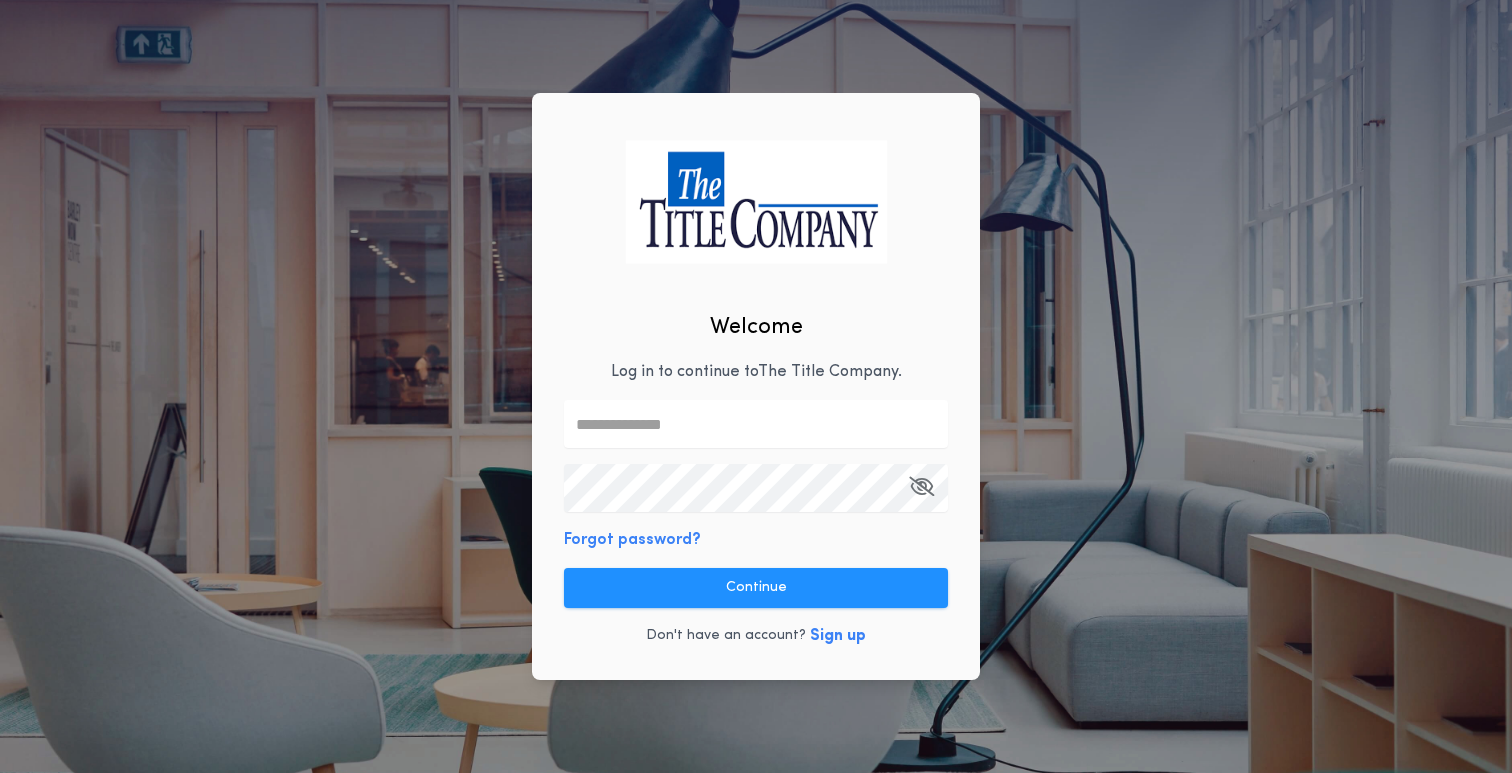 click at bounding box center [756, 424] 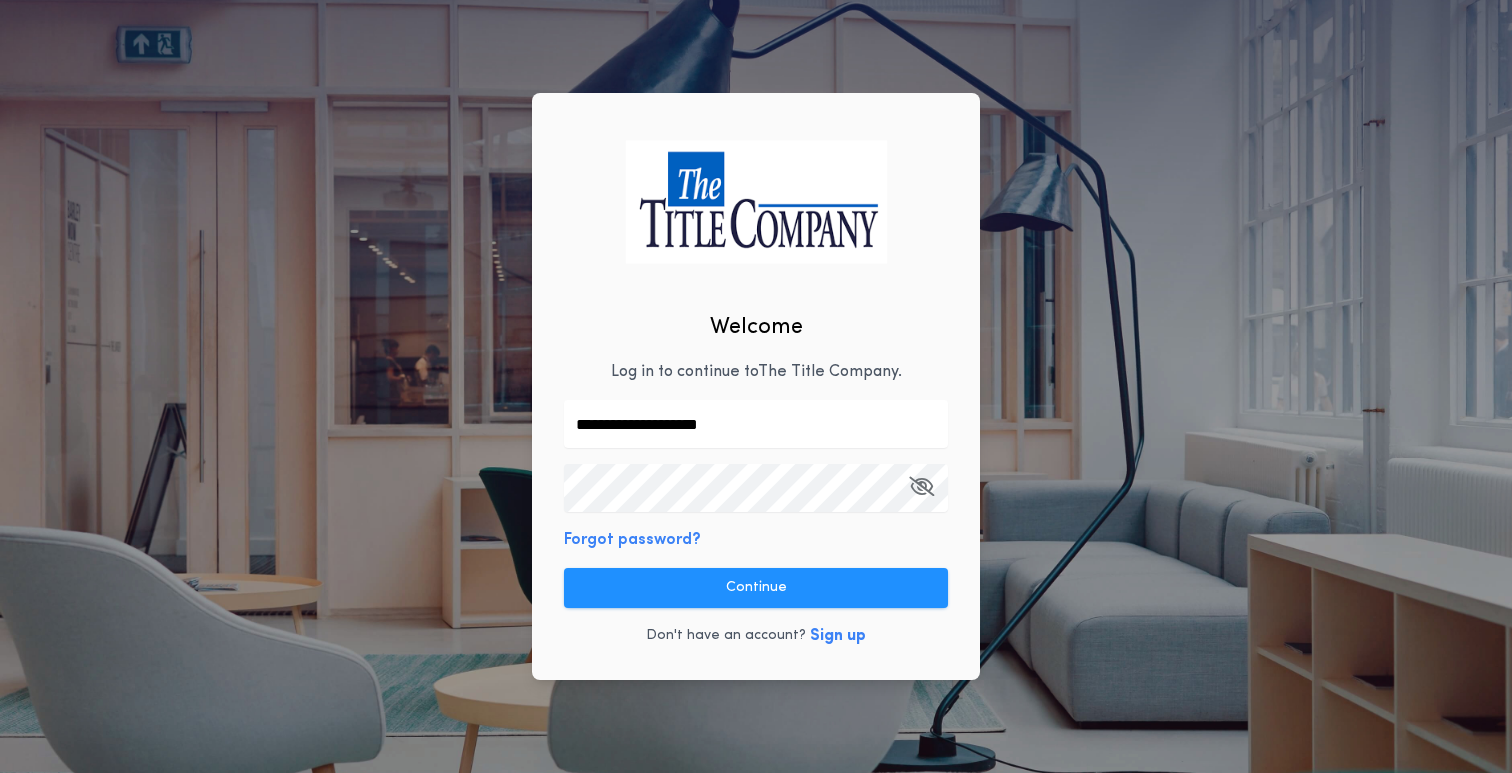 type on "**********" 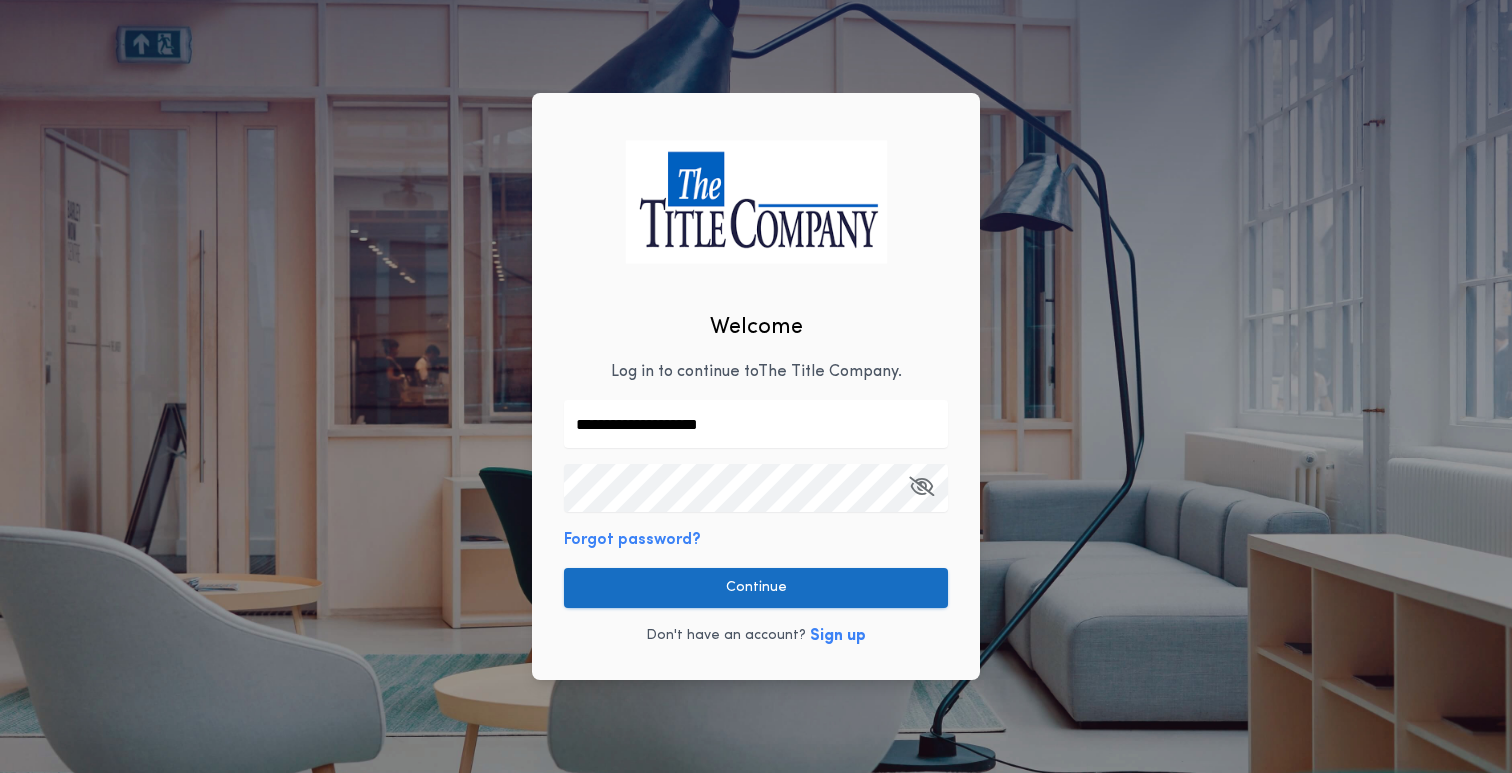 click on "Continue" at bounding box center (756, 588) 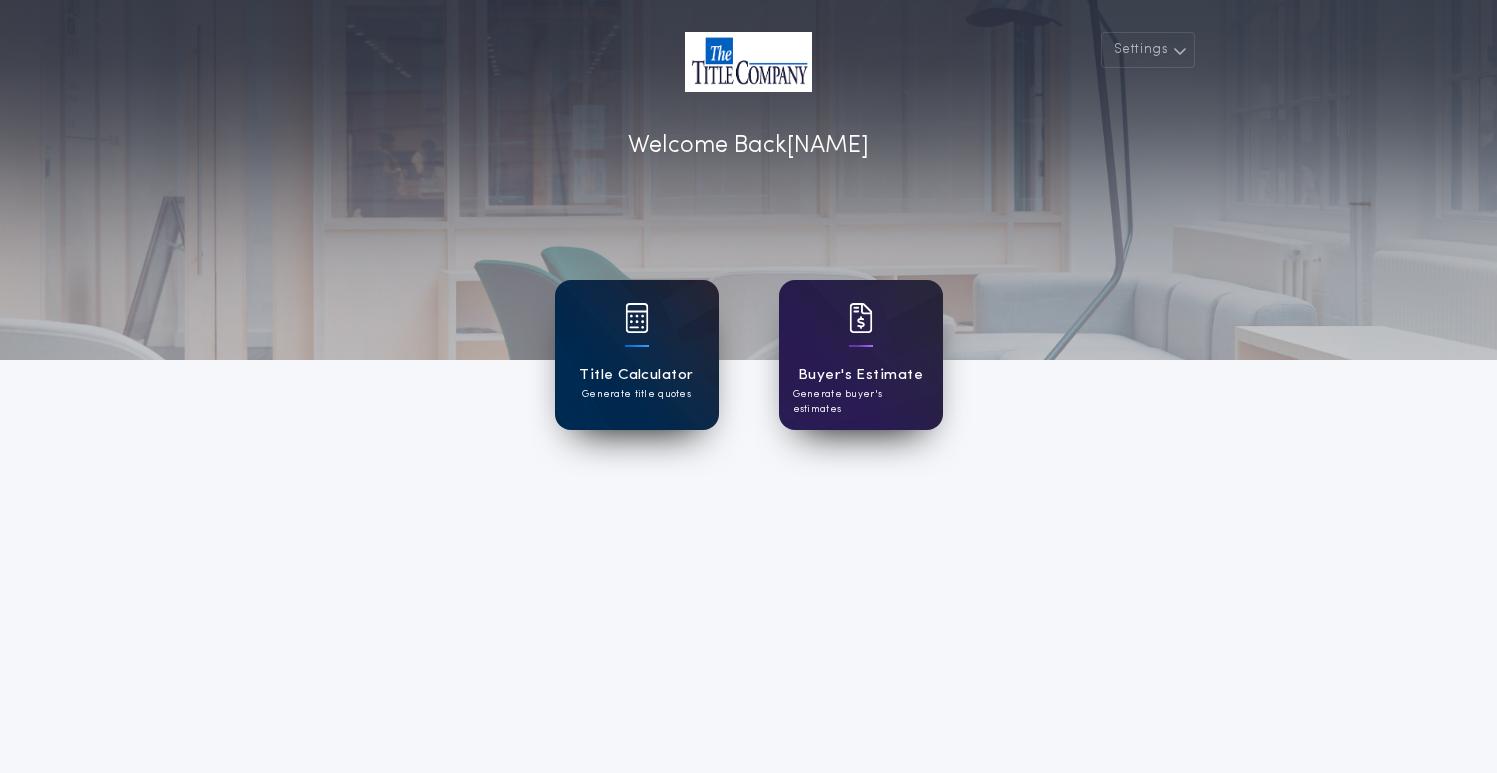 click on "Title Calculator Generate title quotes" at bounding box center [637, 355] 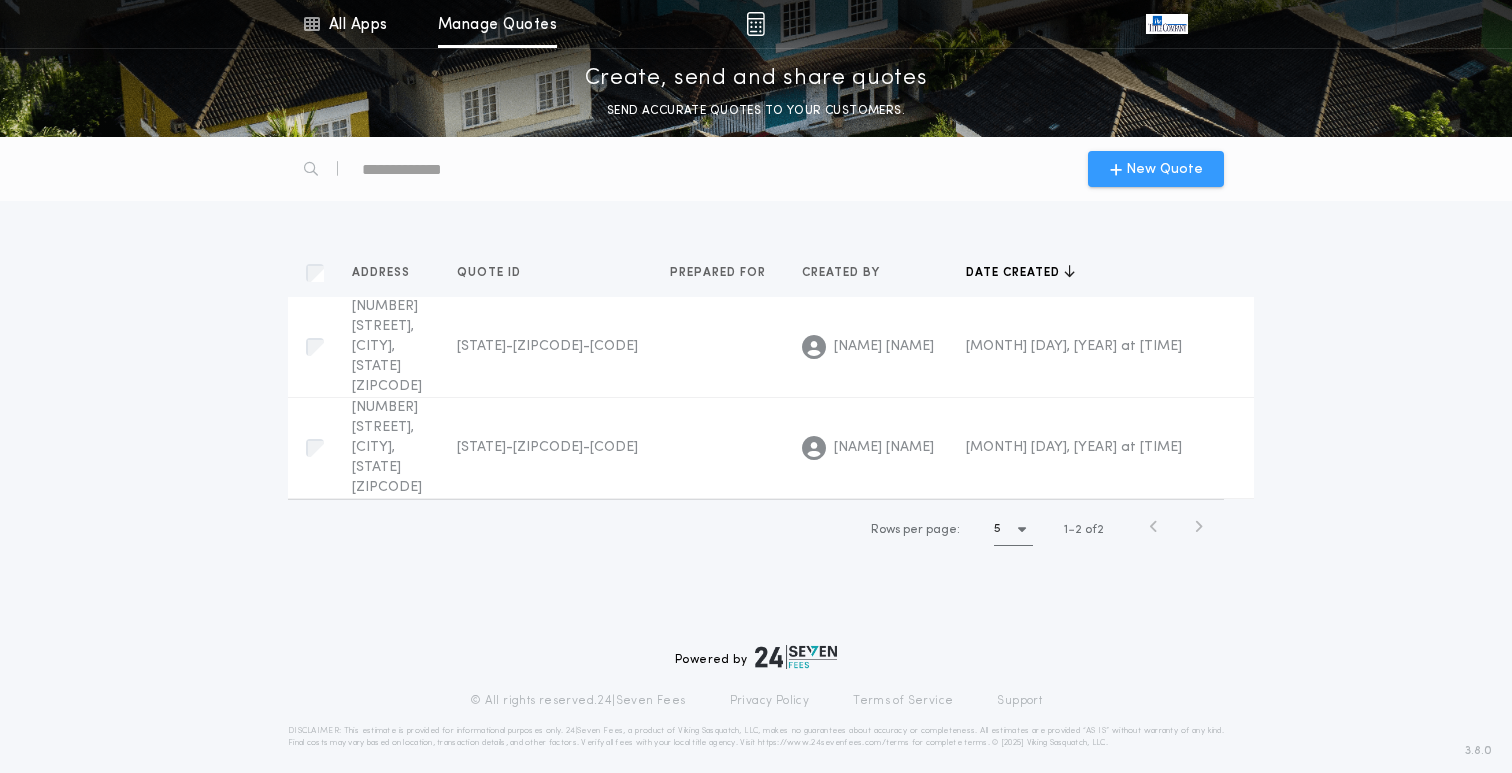 click on "New Quote" at bounding box center (1164, 169) 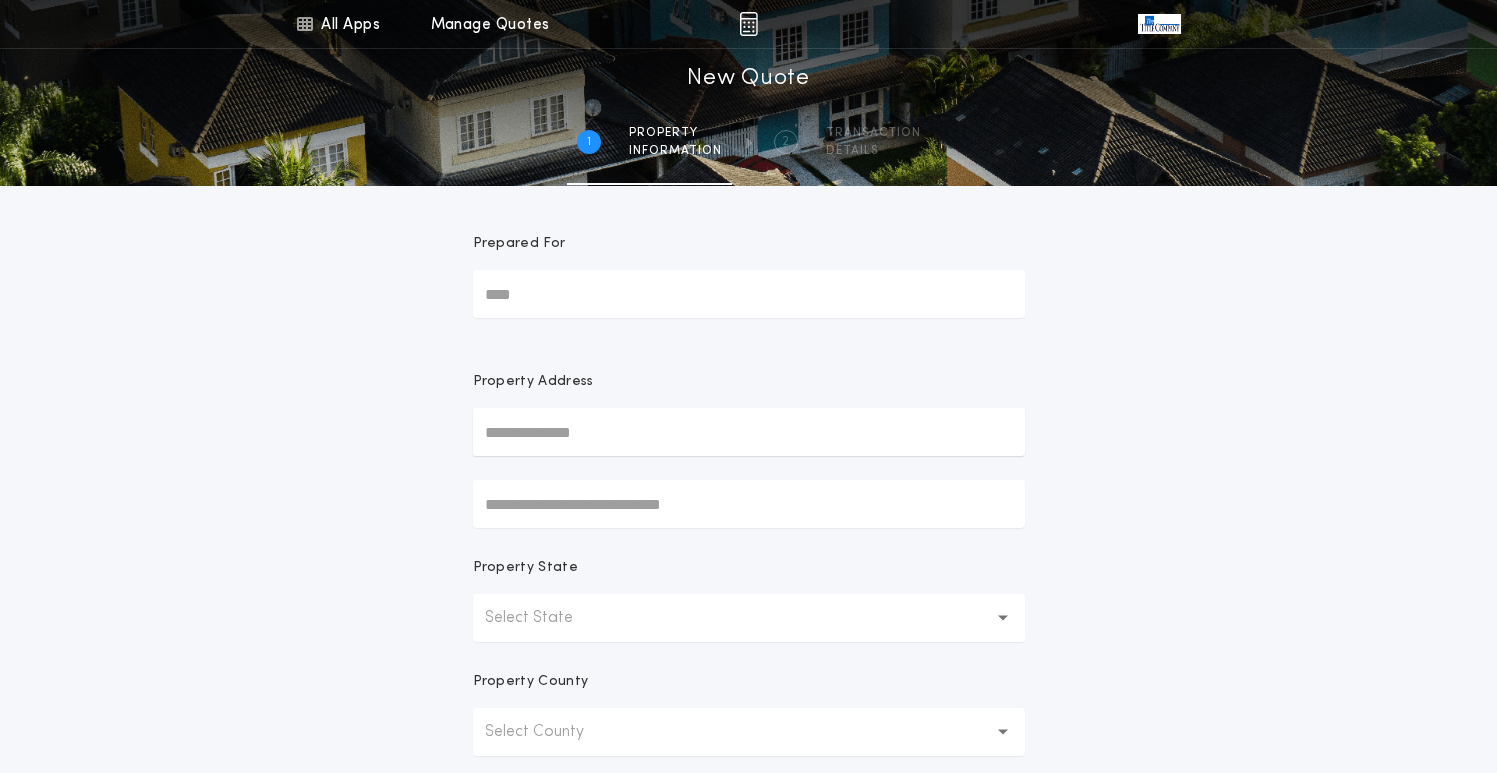 scroll, scrollTop: 100, scrollLeft: 0, axis: vertical 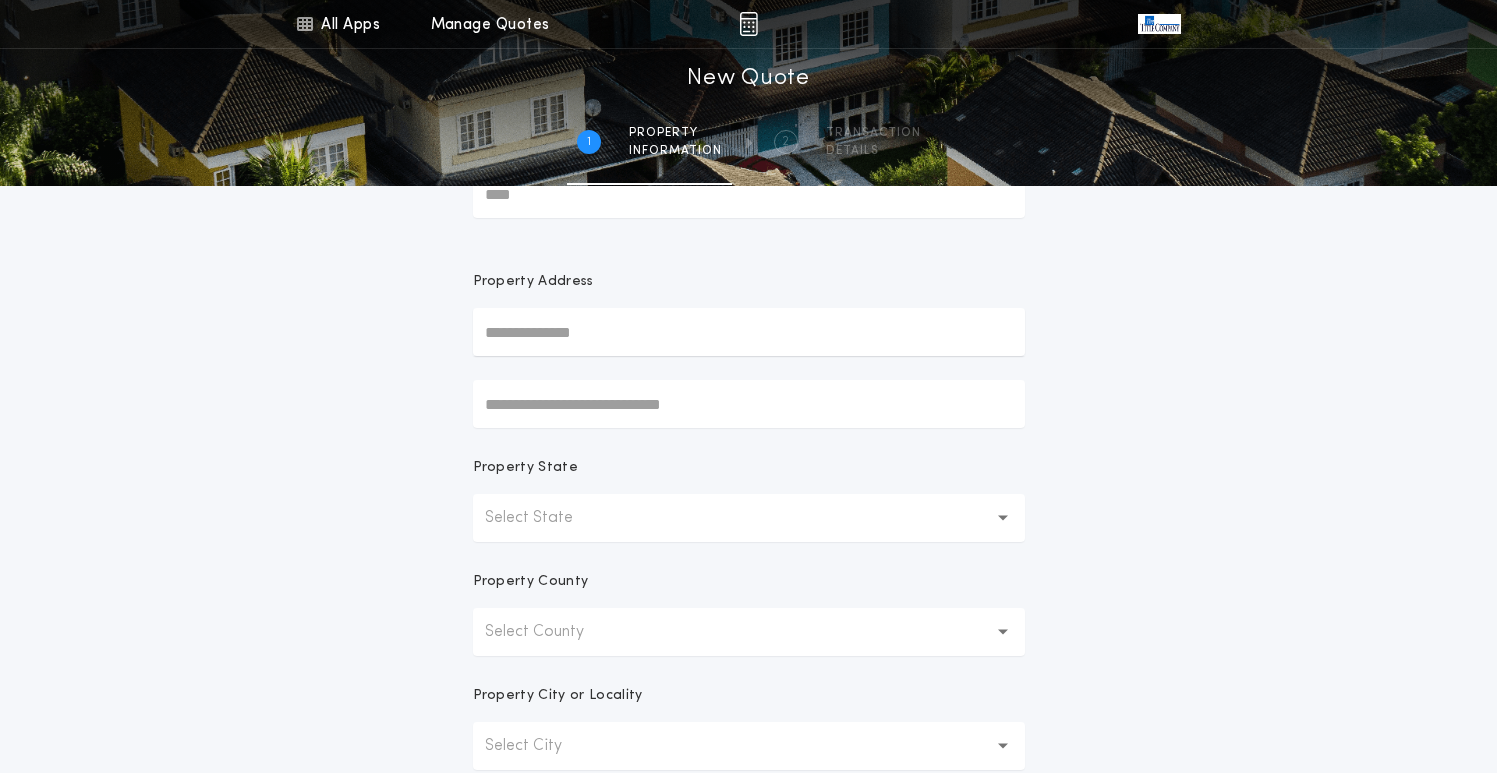click at bounding box center [749, 332] 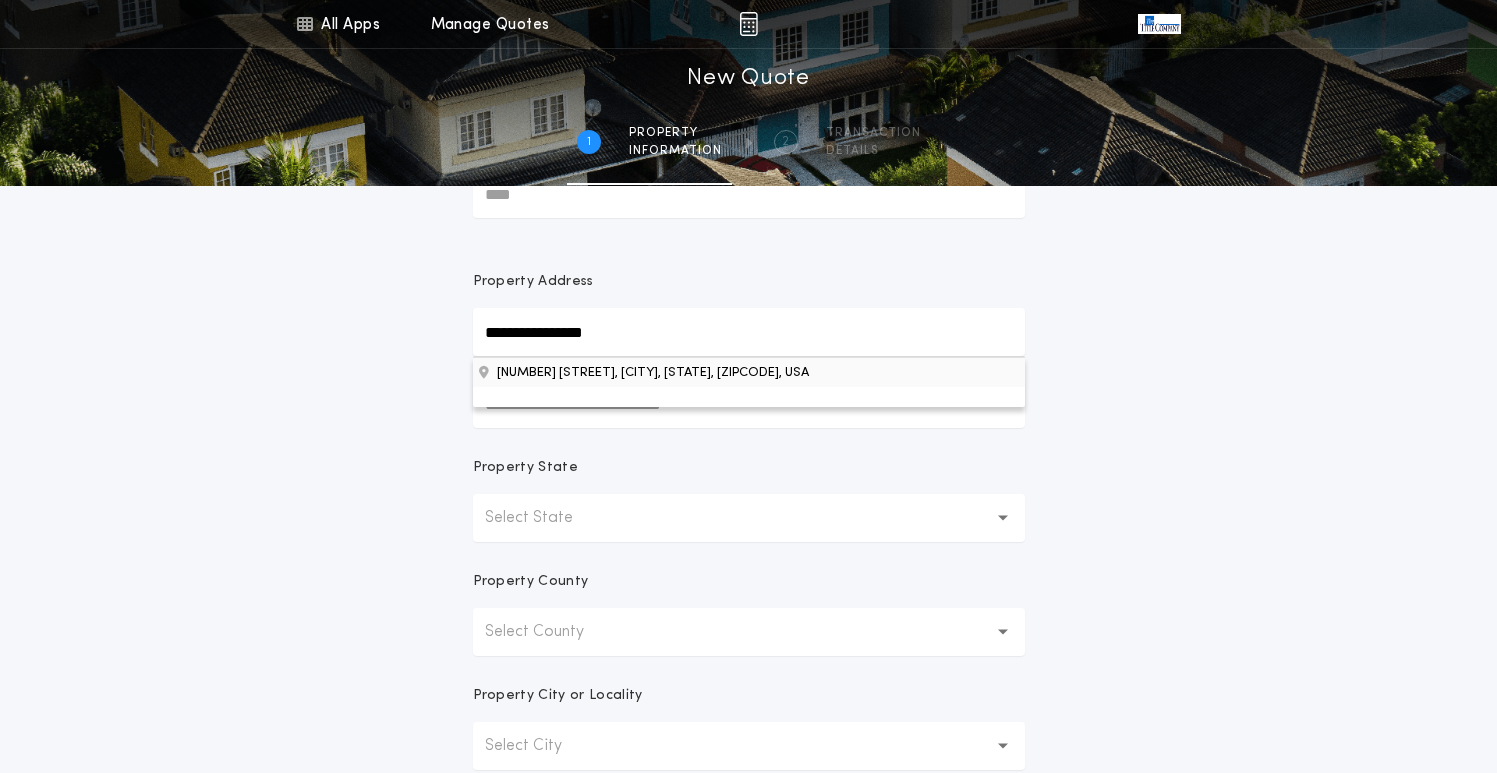 click on "[NUMBER] [STREET], [CITY], [STATE], [POSTAL_CODE], [COUNTRY]" at bounding box center [749, 372] 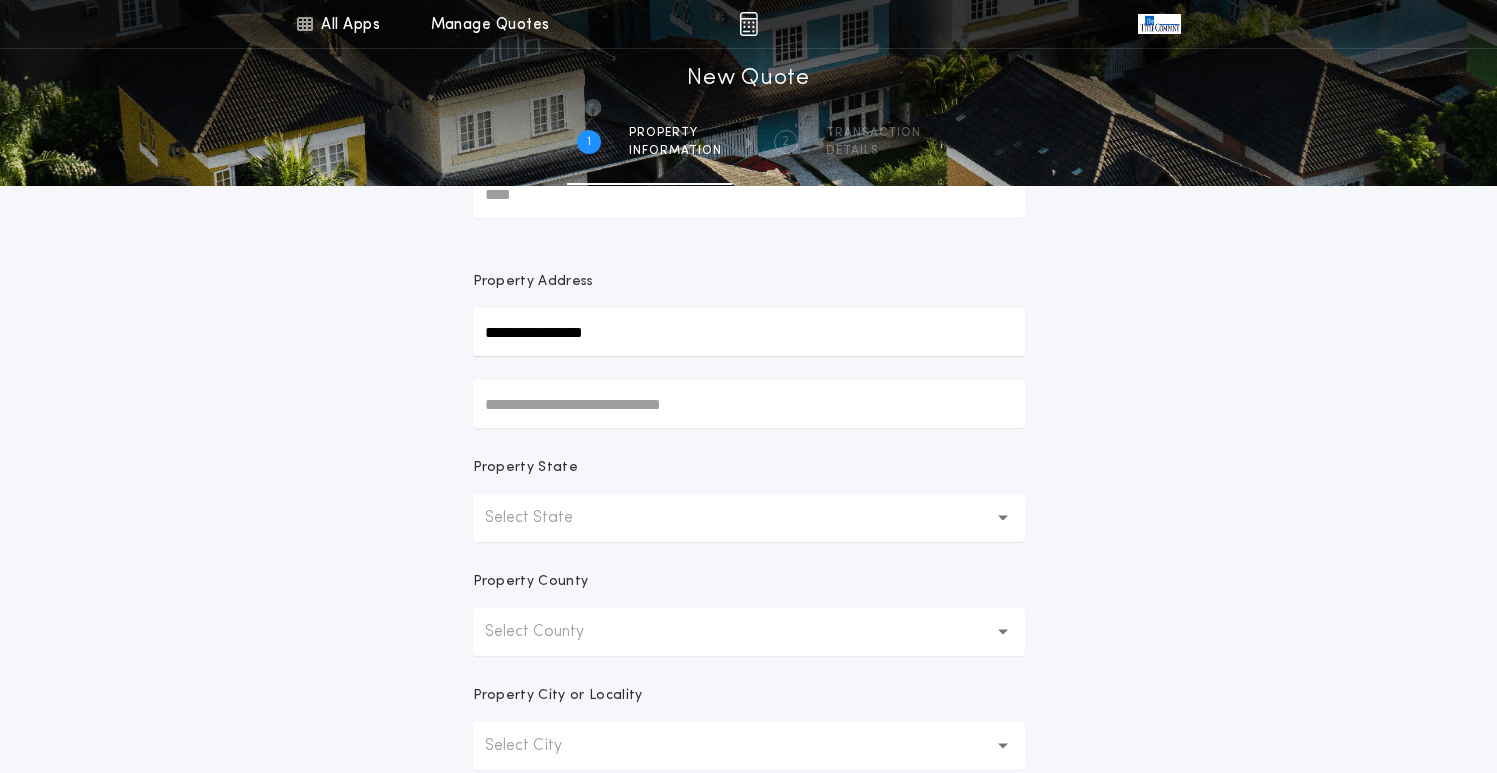 type on "**********" 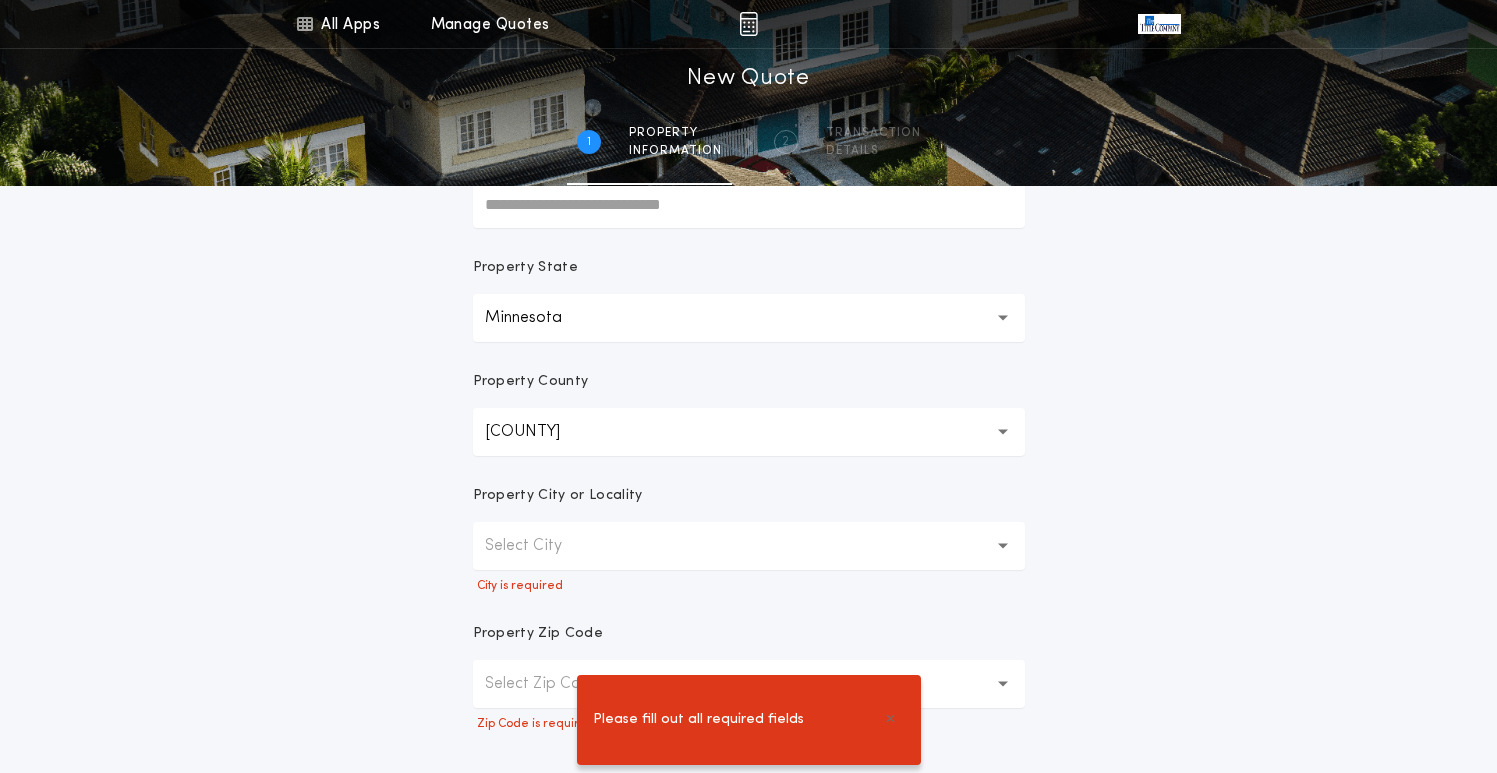 scroll, scrollTop: 400, scrollLeft: 0, axis: vertical 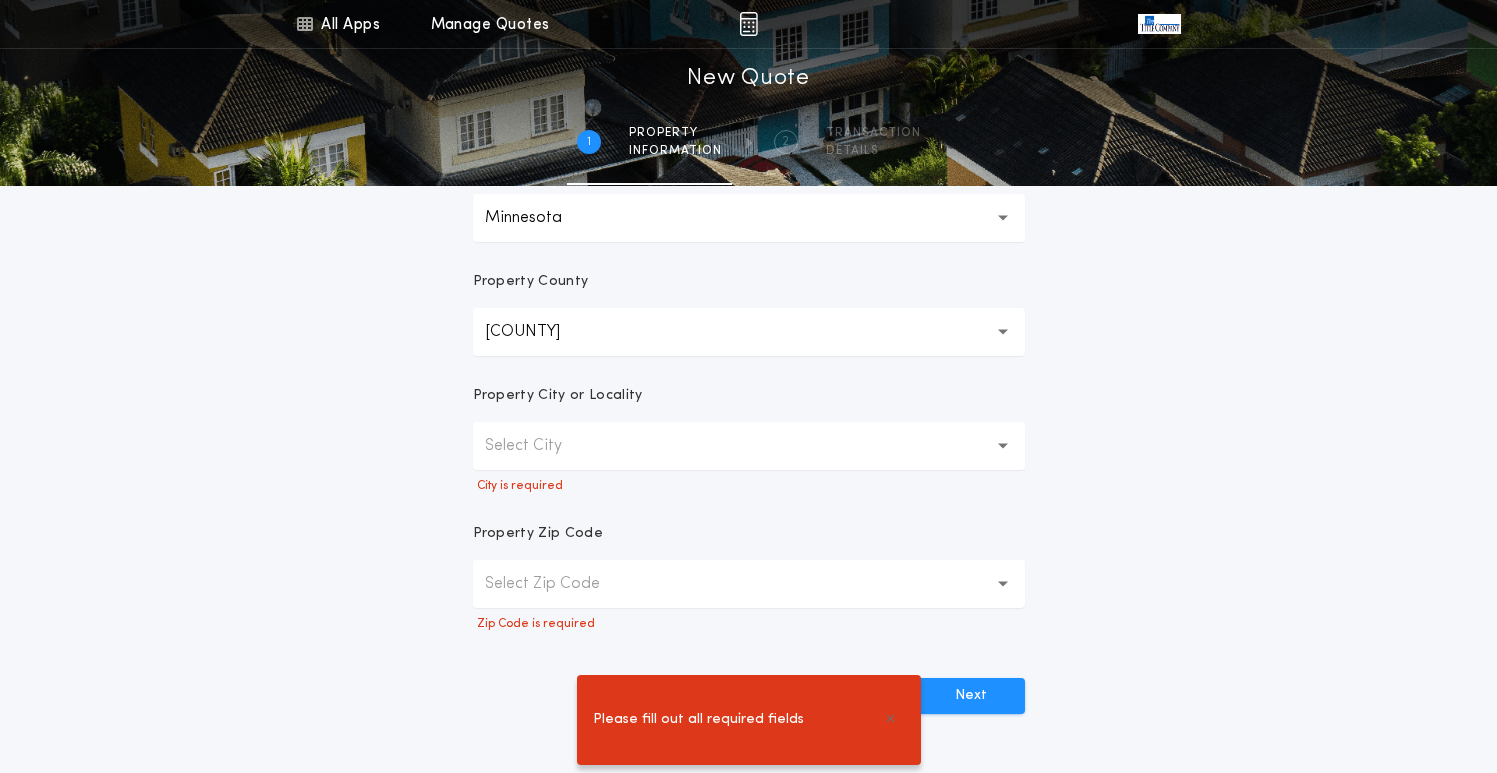 click on "Select City" at bounding box center [749, 446] 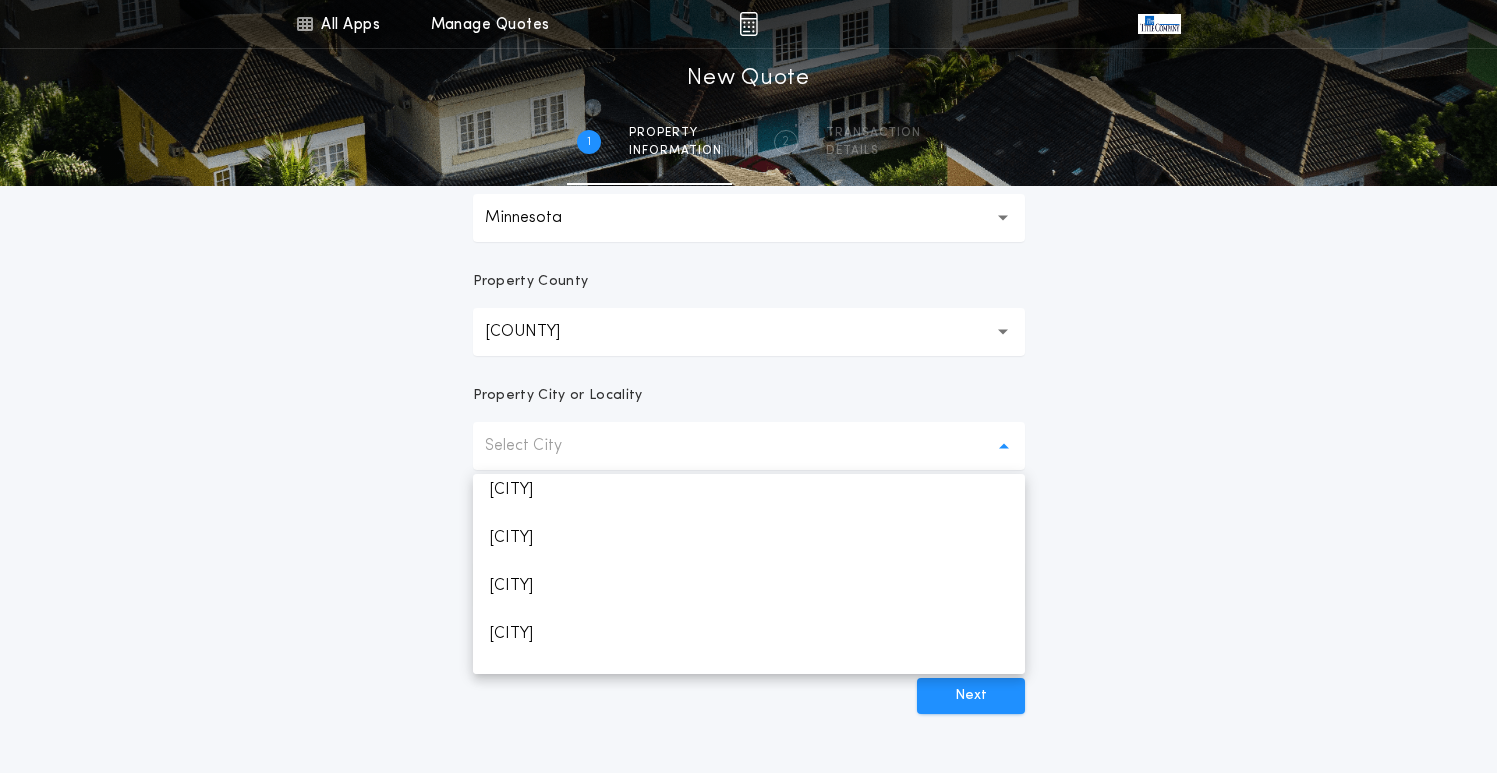 scroll, scrollTop: 0, scrollLeft: 0, axis: both 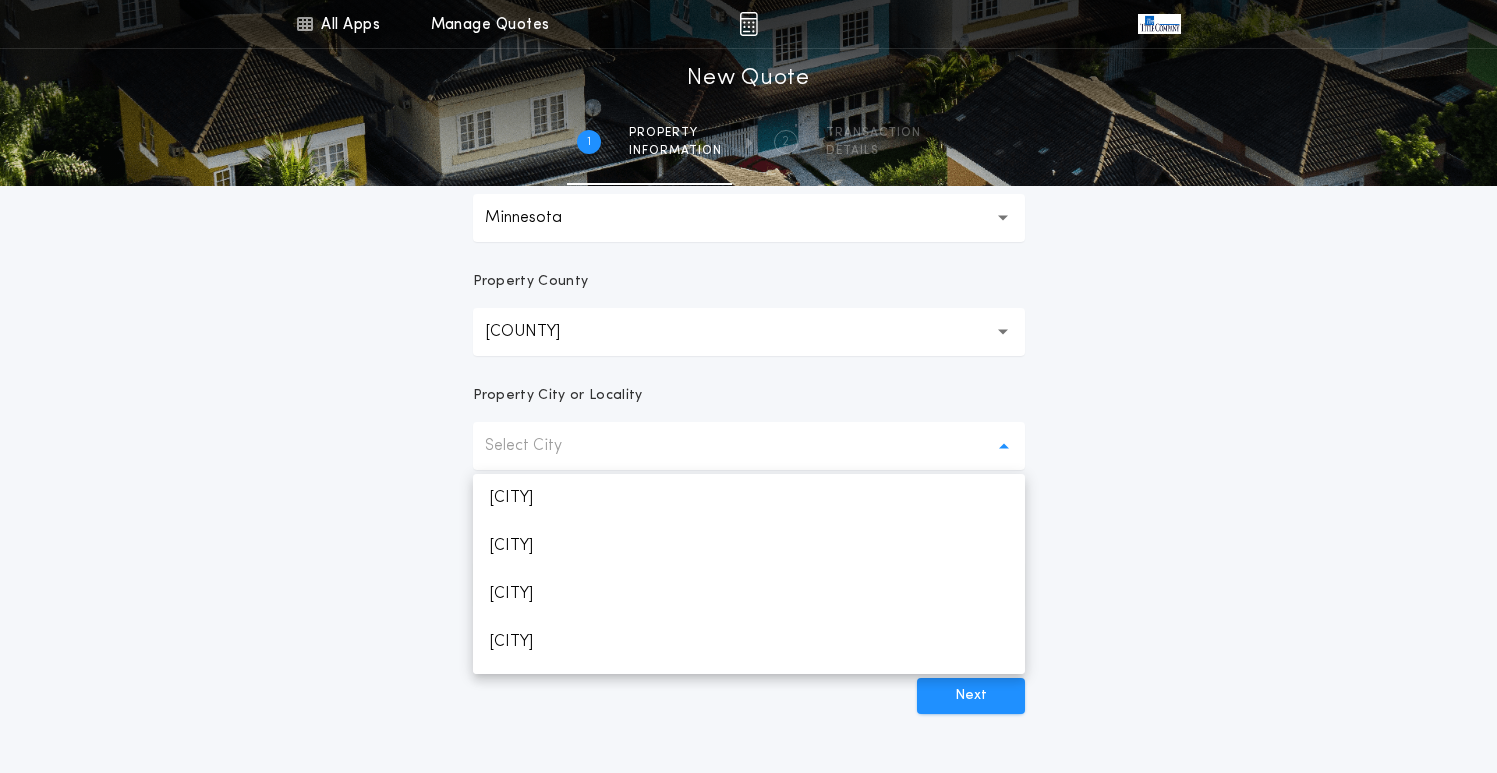 click on "**********" at bounding box center (748, 195) 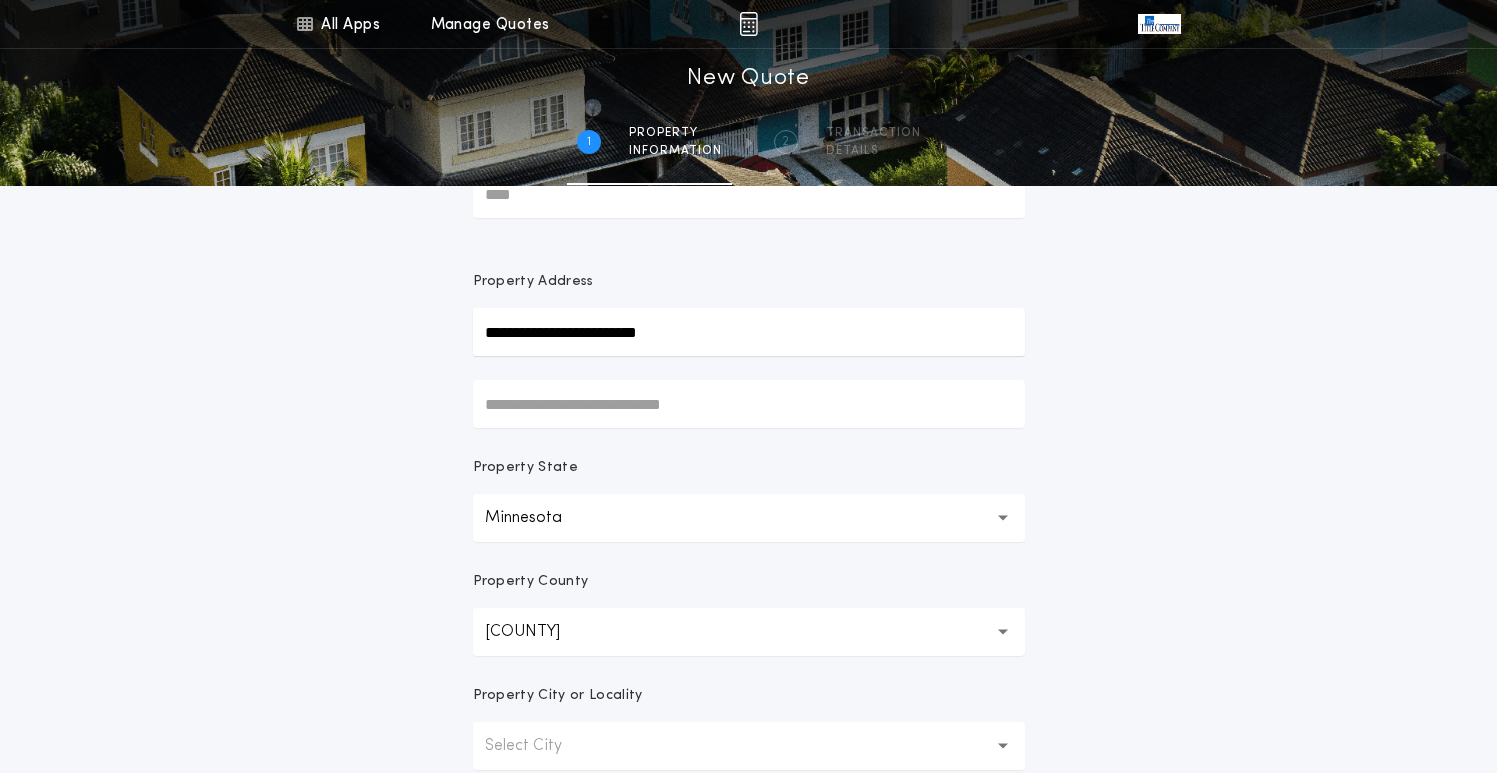 scroll, scrollTop: 200, scrollLeft: 0, axis: vertical 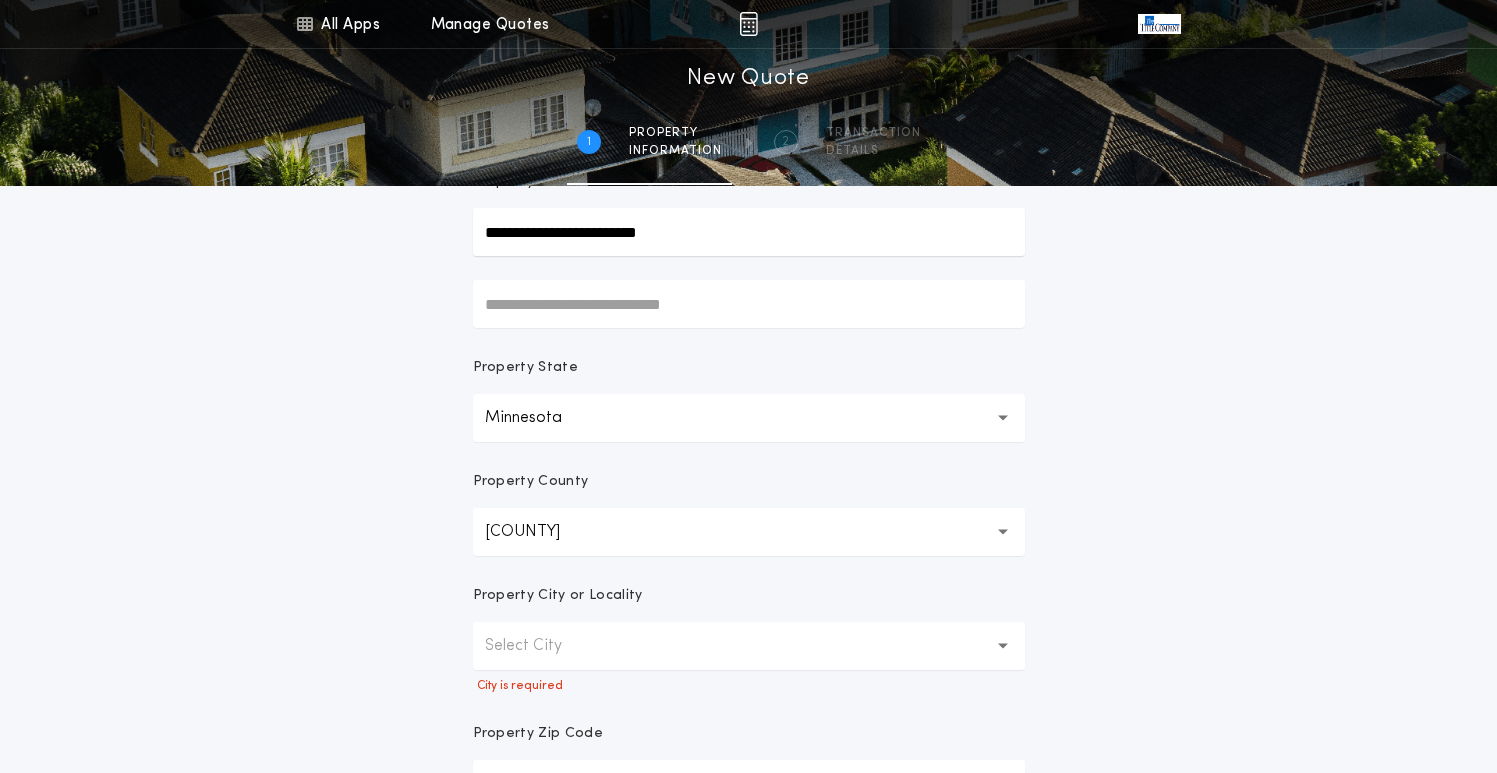click on "[CITY]" at bounding box center [749, 532] 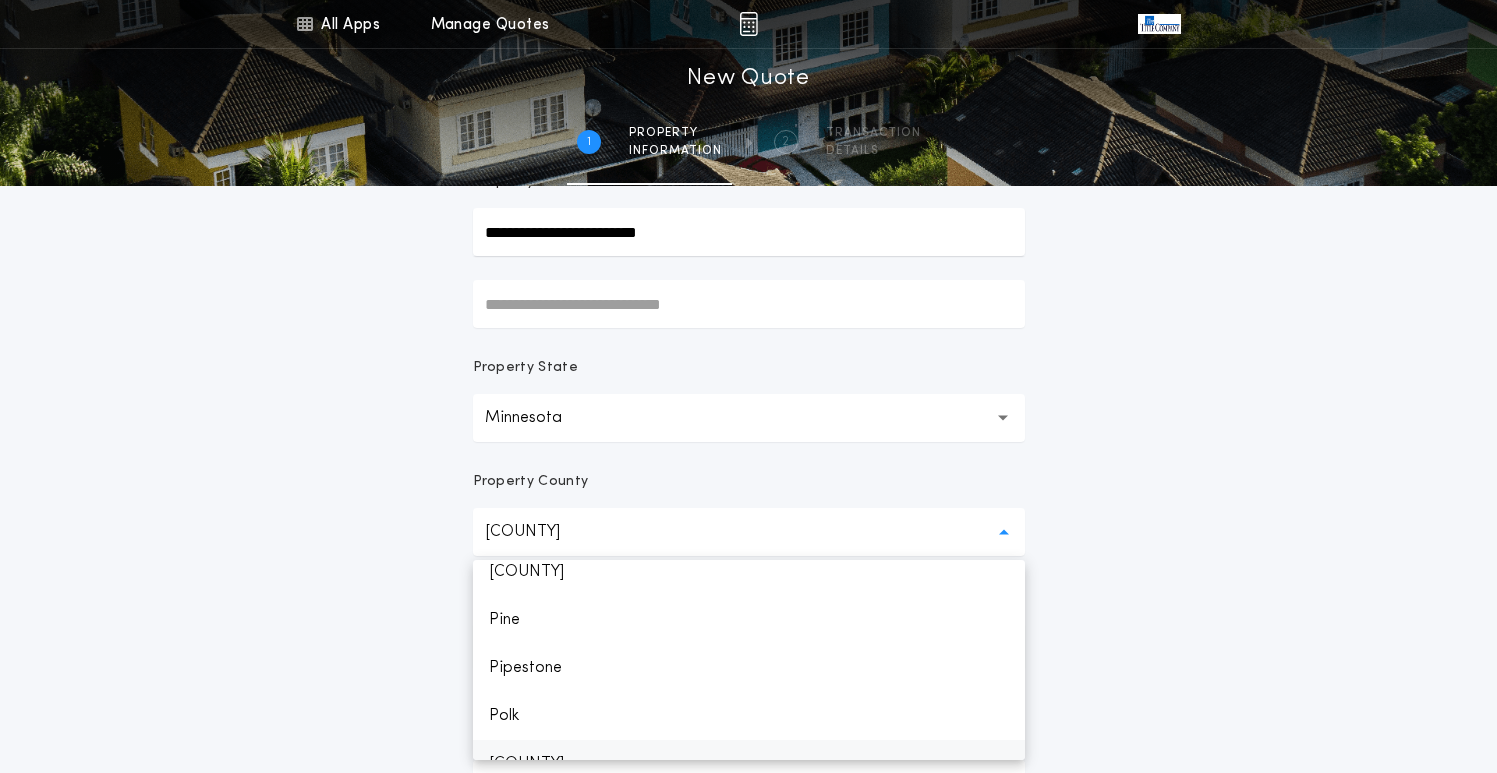 scroll, scrollTop: 2600, scrollLeft: 0, axis: vertical 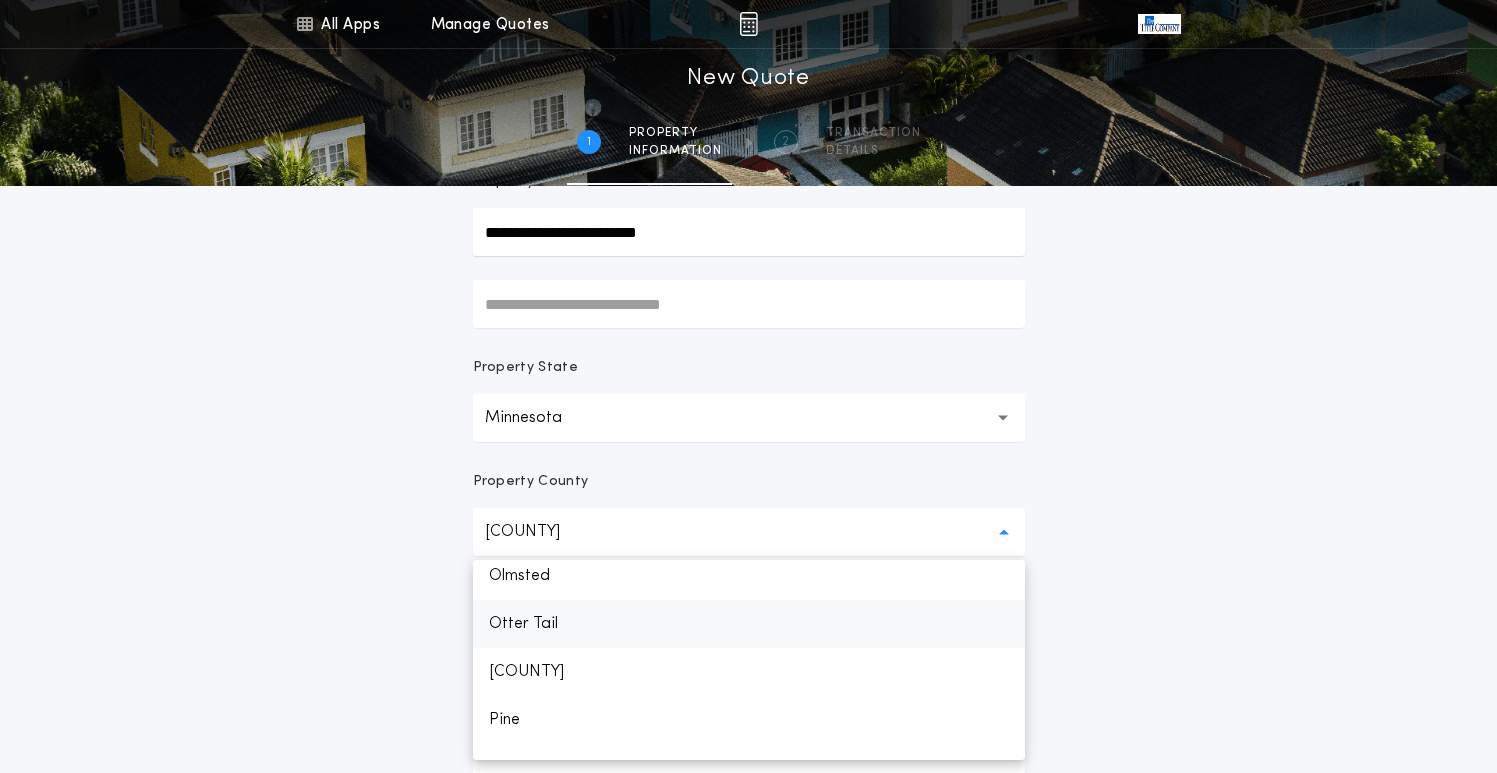 click on "Otter Tail" at bounding box center (749, 624) 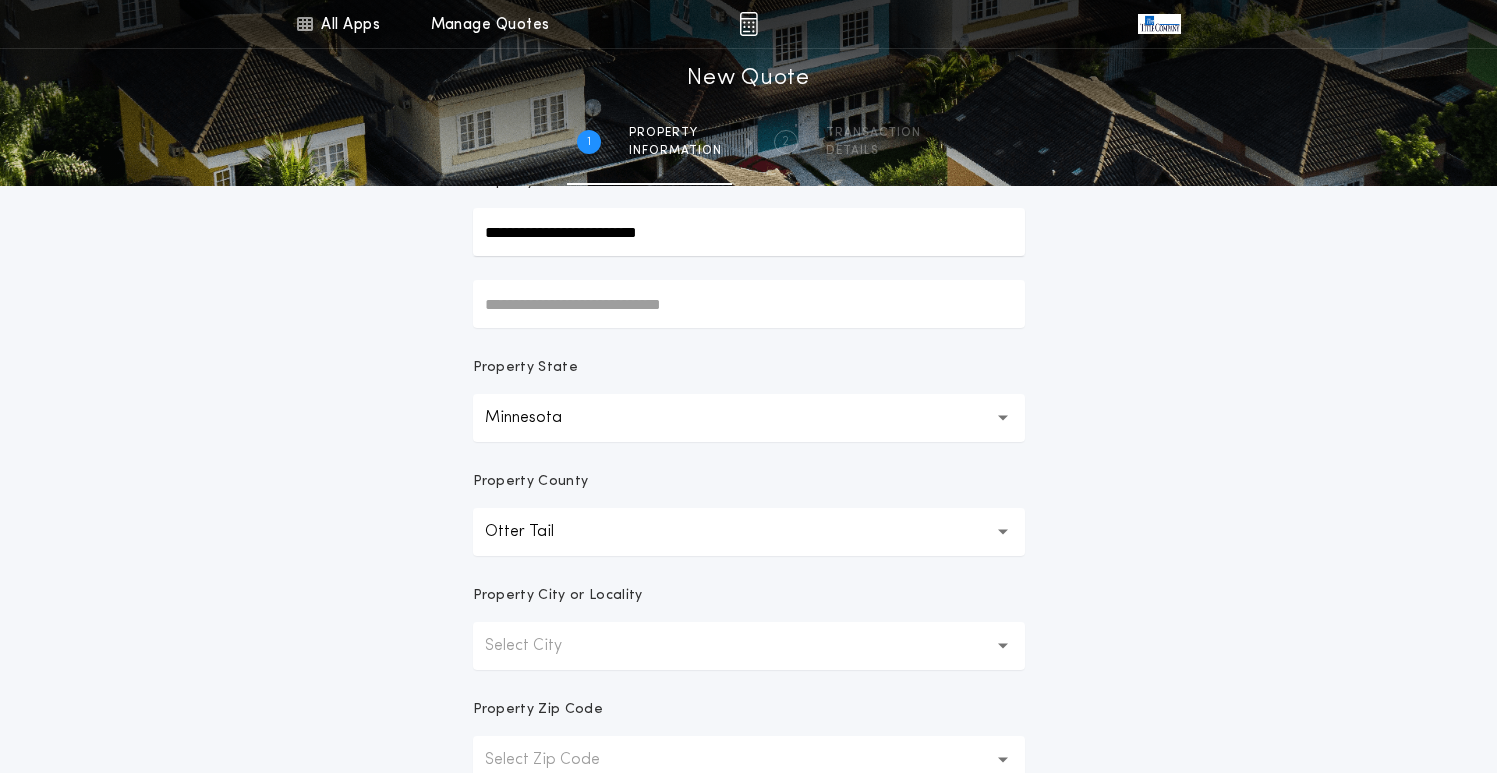 click on "Select City" at bounding box center (539, 646) 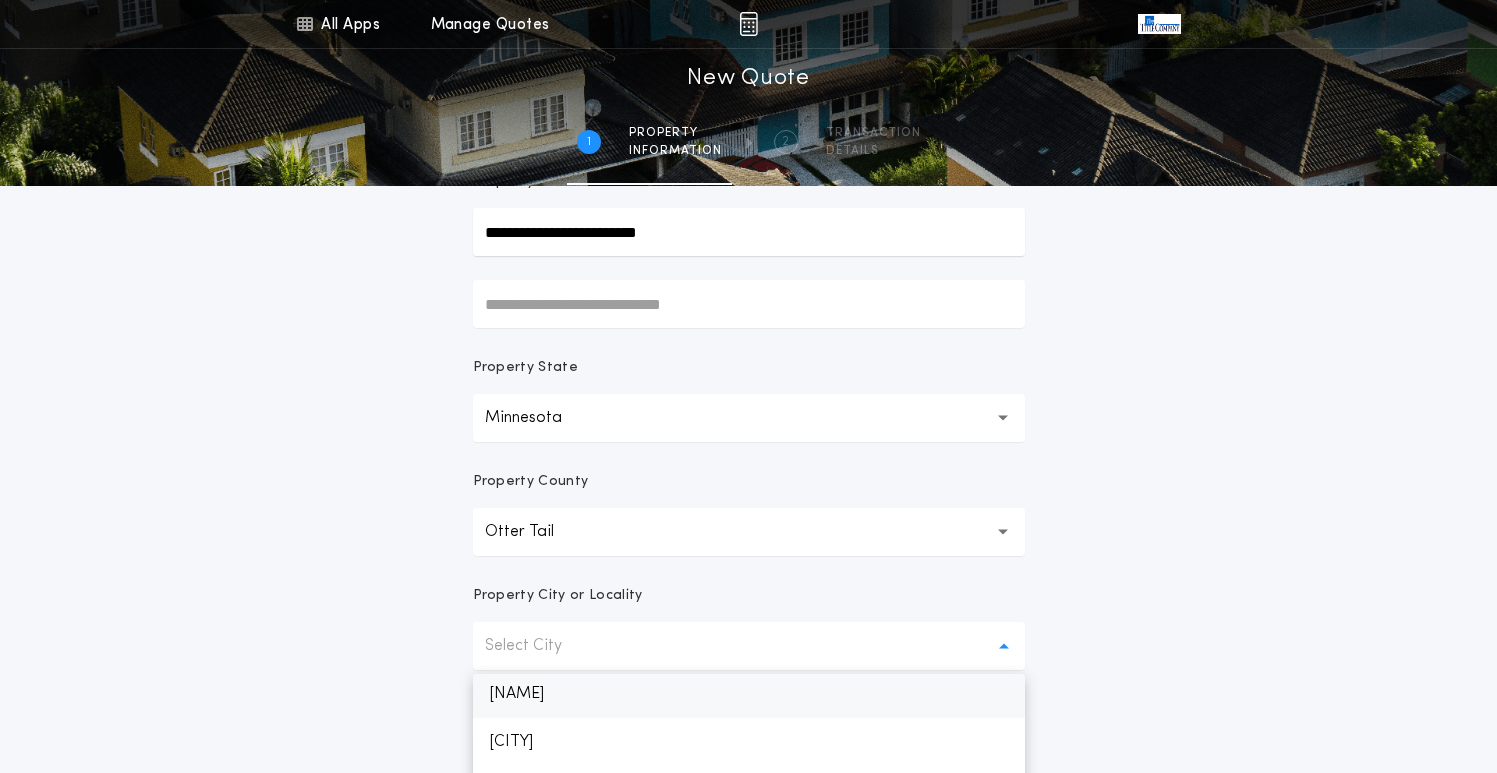 scroll, scrollTop: 1400, scrollLeft: 0, axis: vertical 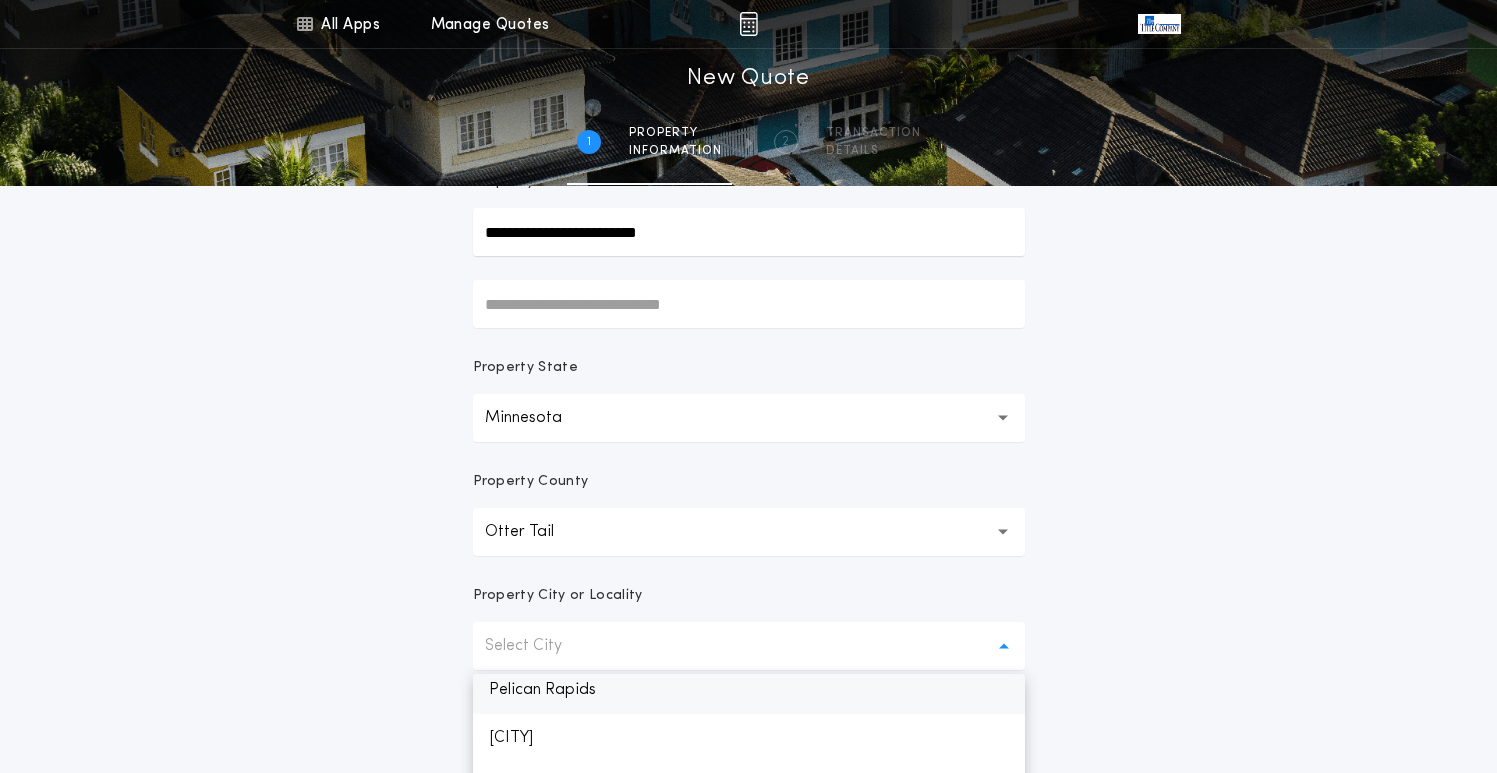 click on "Pelican Rapids" at bounding box center (749, 690) 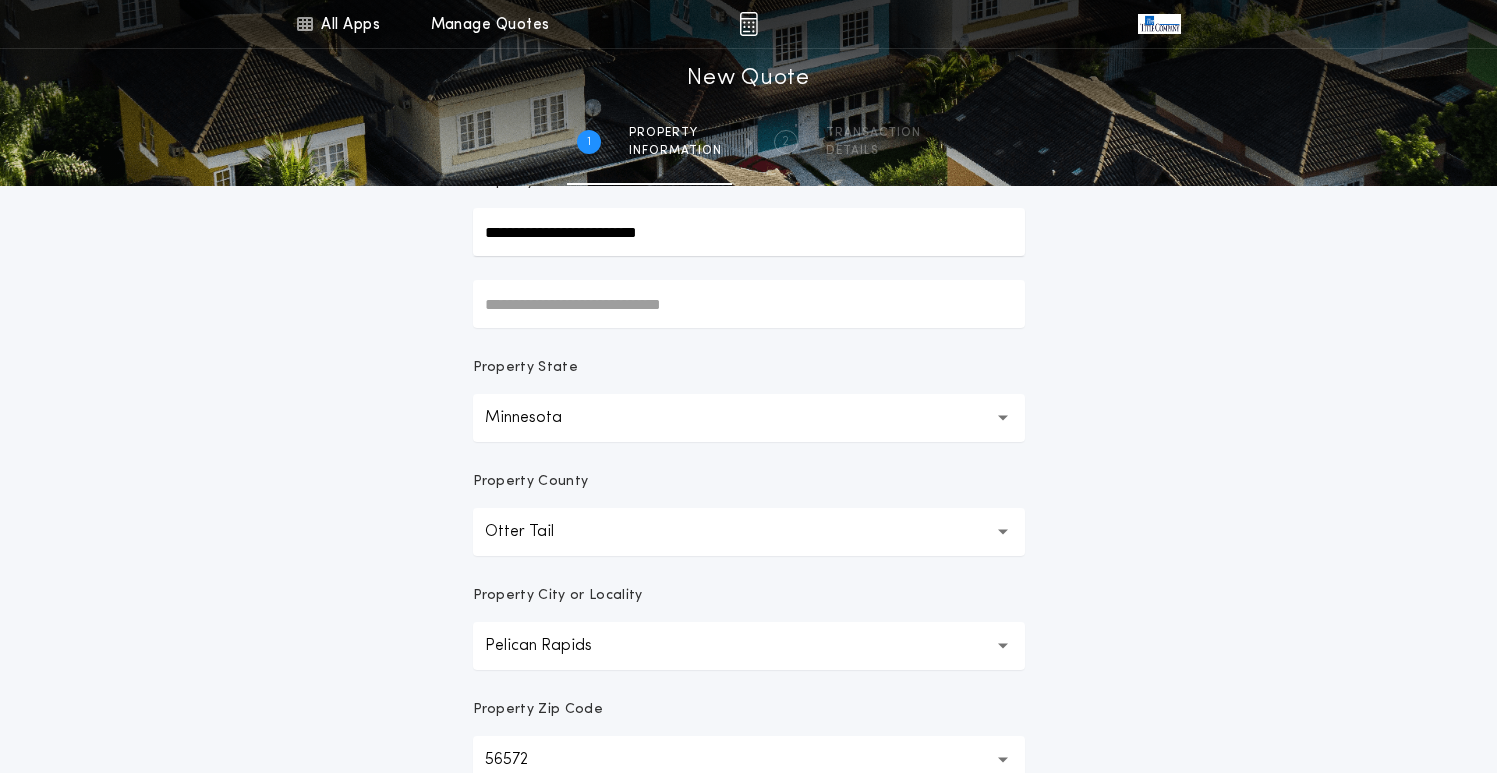 scroll, scrollTop: 0, scrollLeft: 0, axis: both 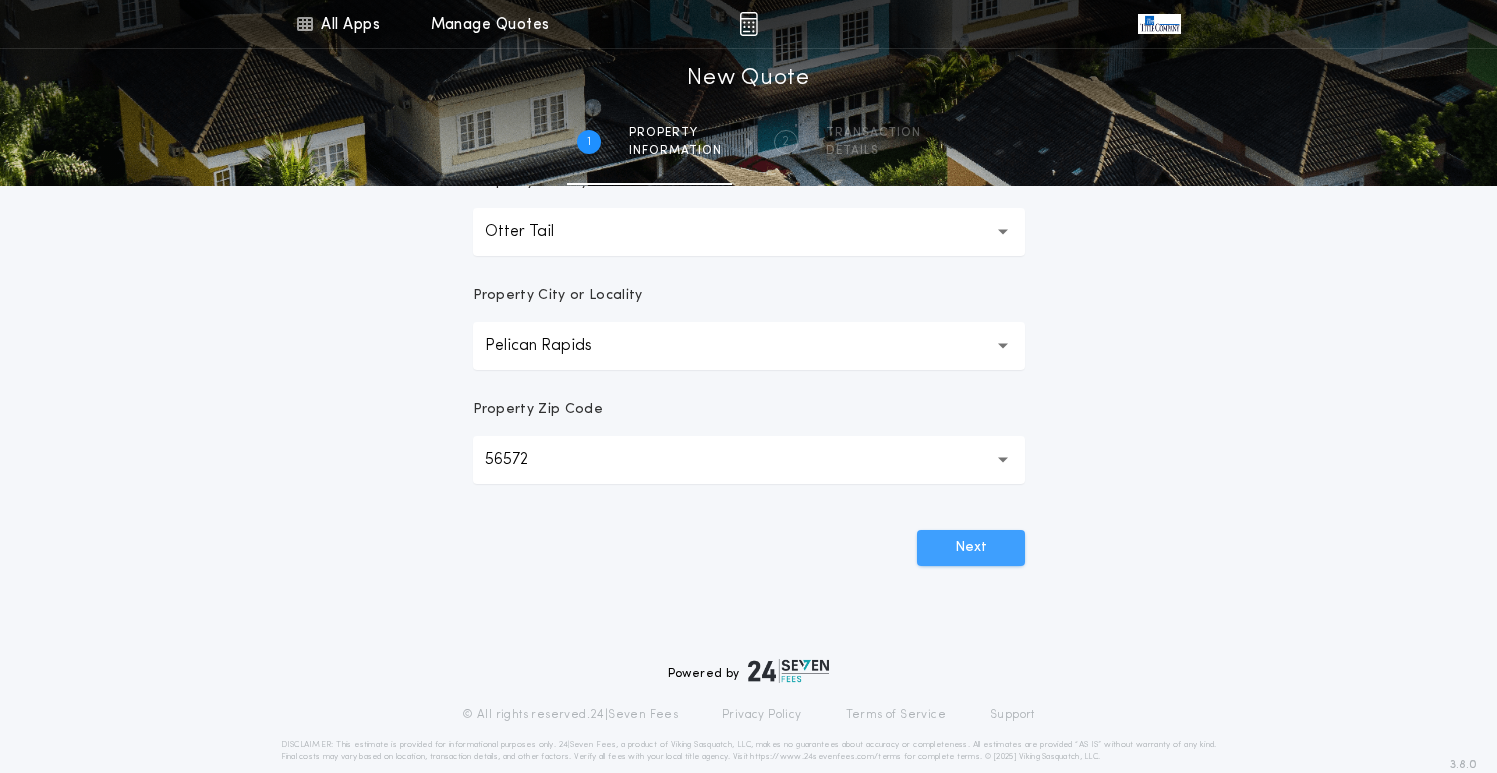 click on "Next" at bounding box center [971, 548] 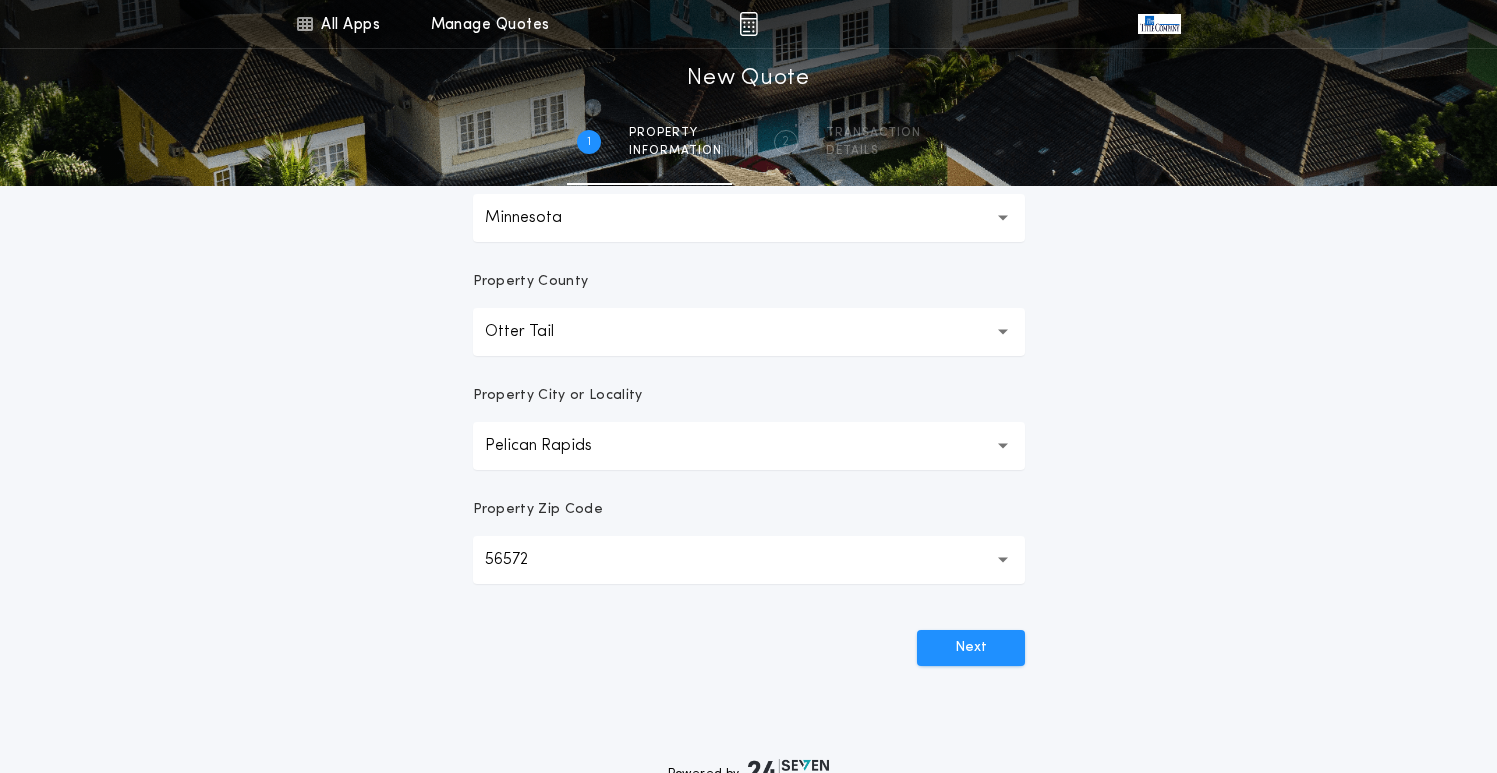 scroll, scrollTop: 500, scrollLeft: 0, axis: vertical 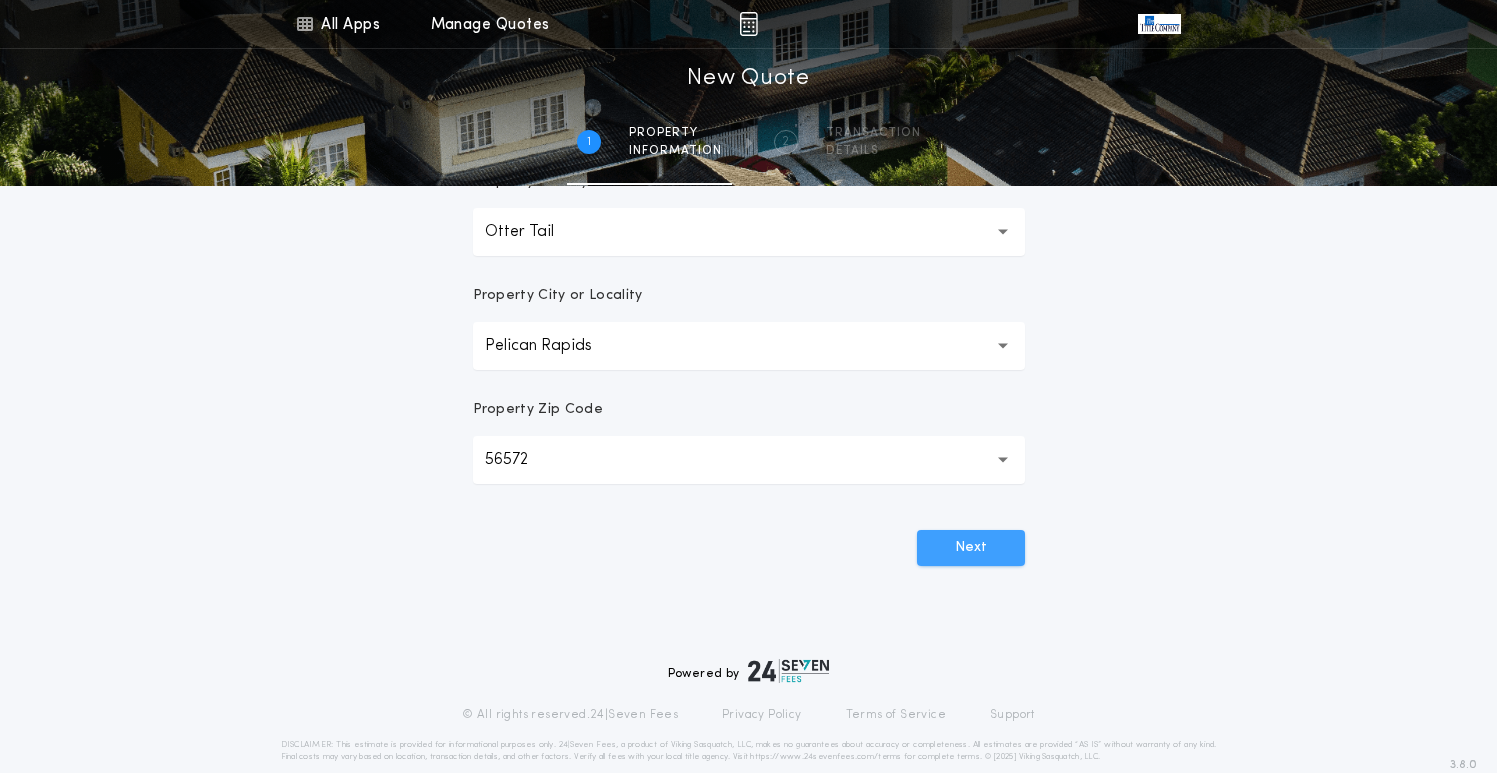 click on "Next" at bounding box center [971, 548] 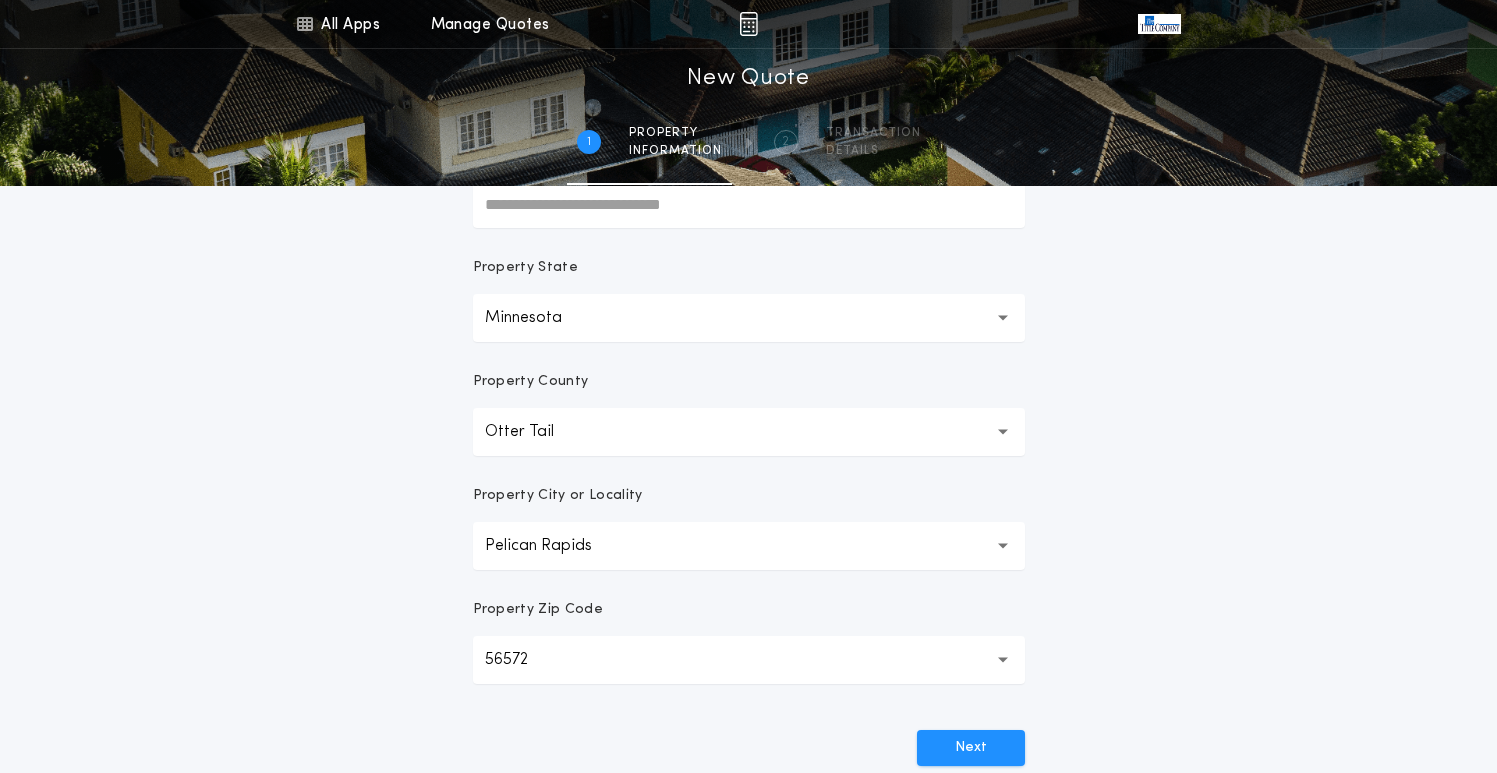 scroll, scrollTop: 500, scrollLeft: 0, axis: vertical 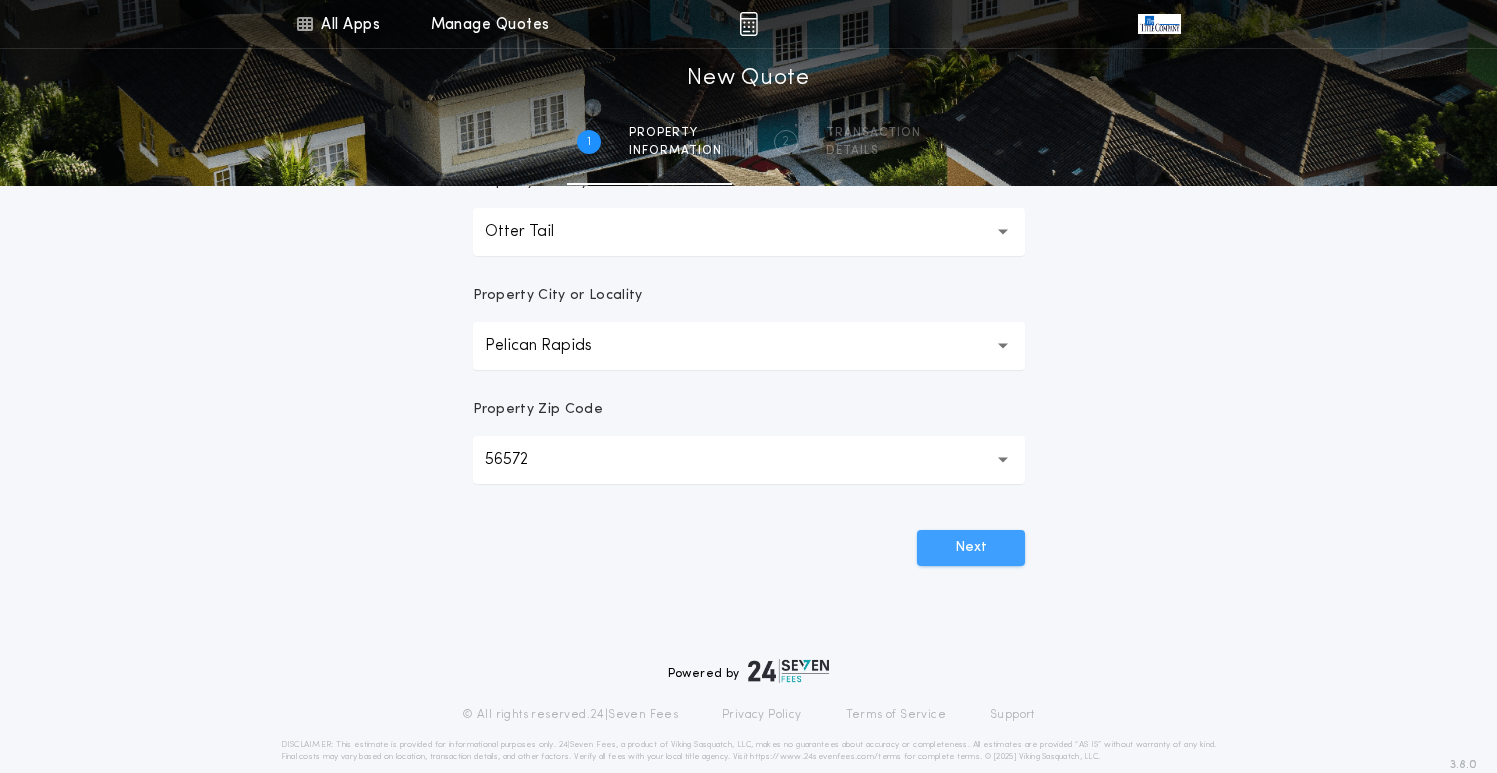 click on "Next" at bounding box center [971, 548] 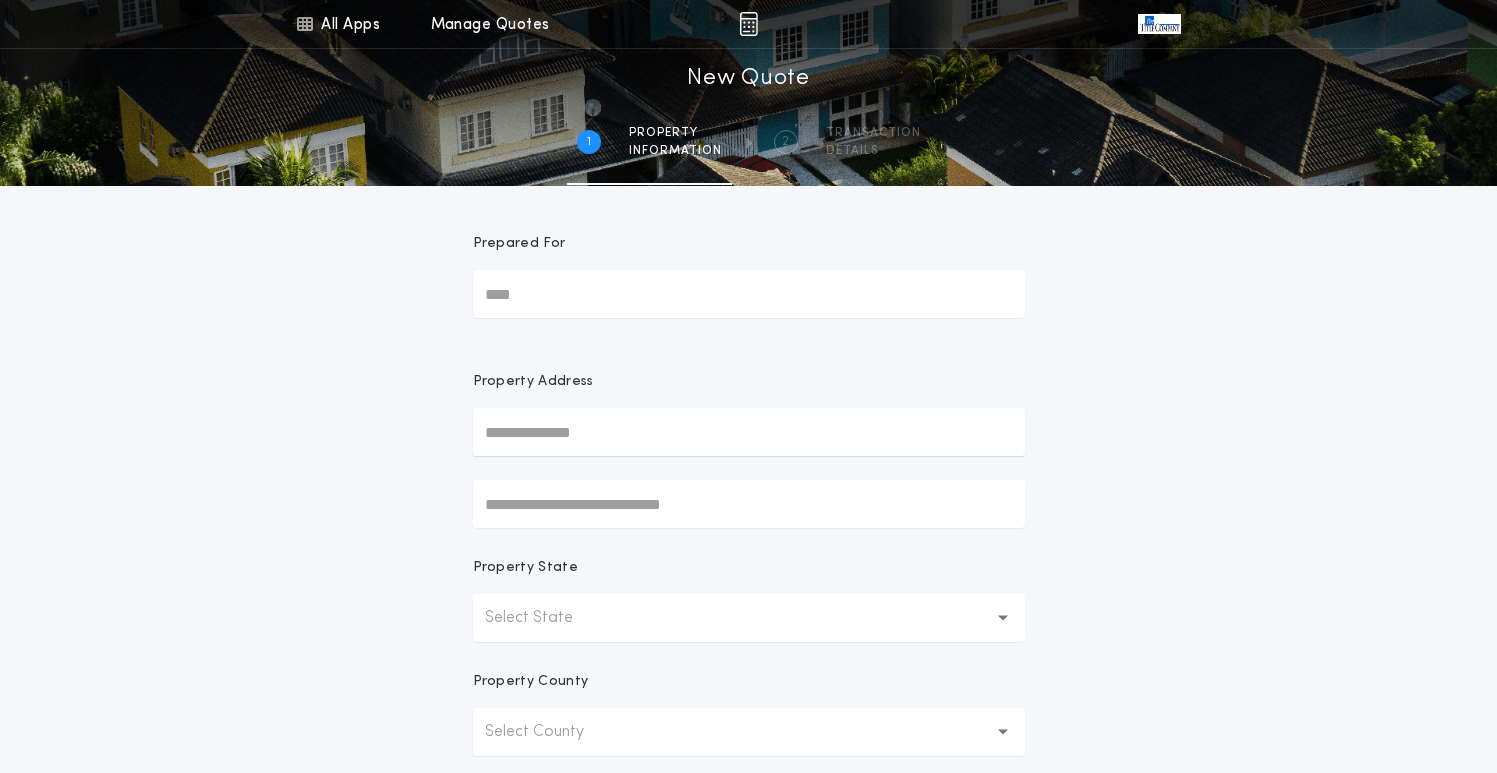 scroll, scrollTop: 100, scrollLeft: 0, axis: vertical 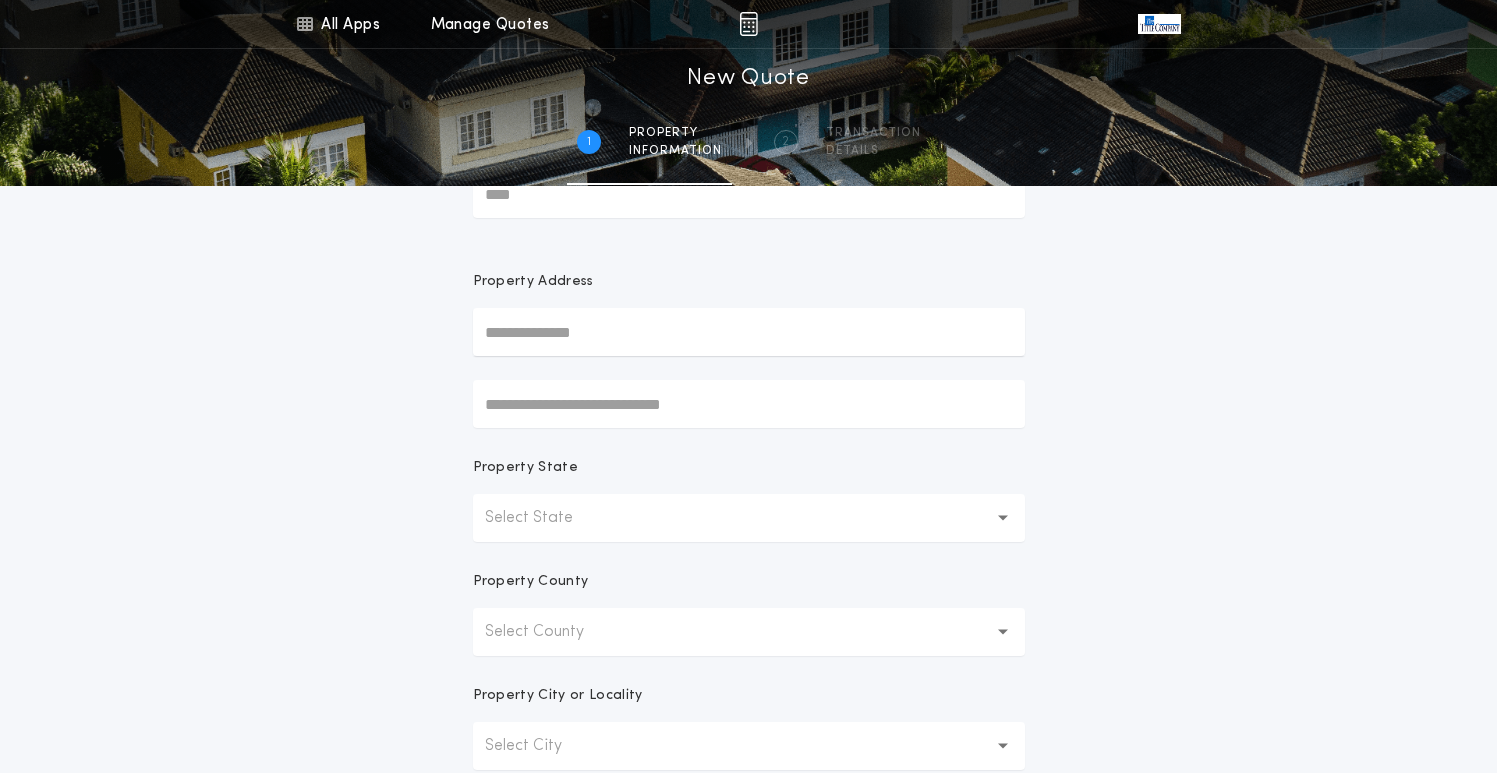 click at bounding box center [749, 332] 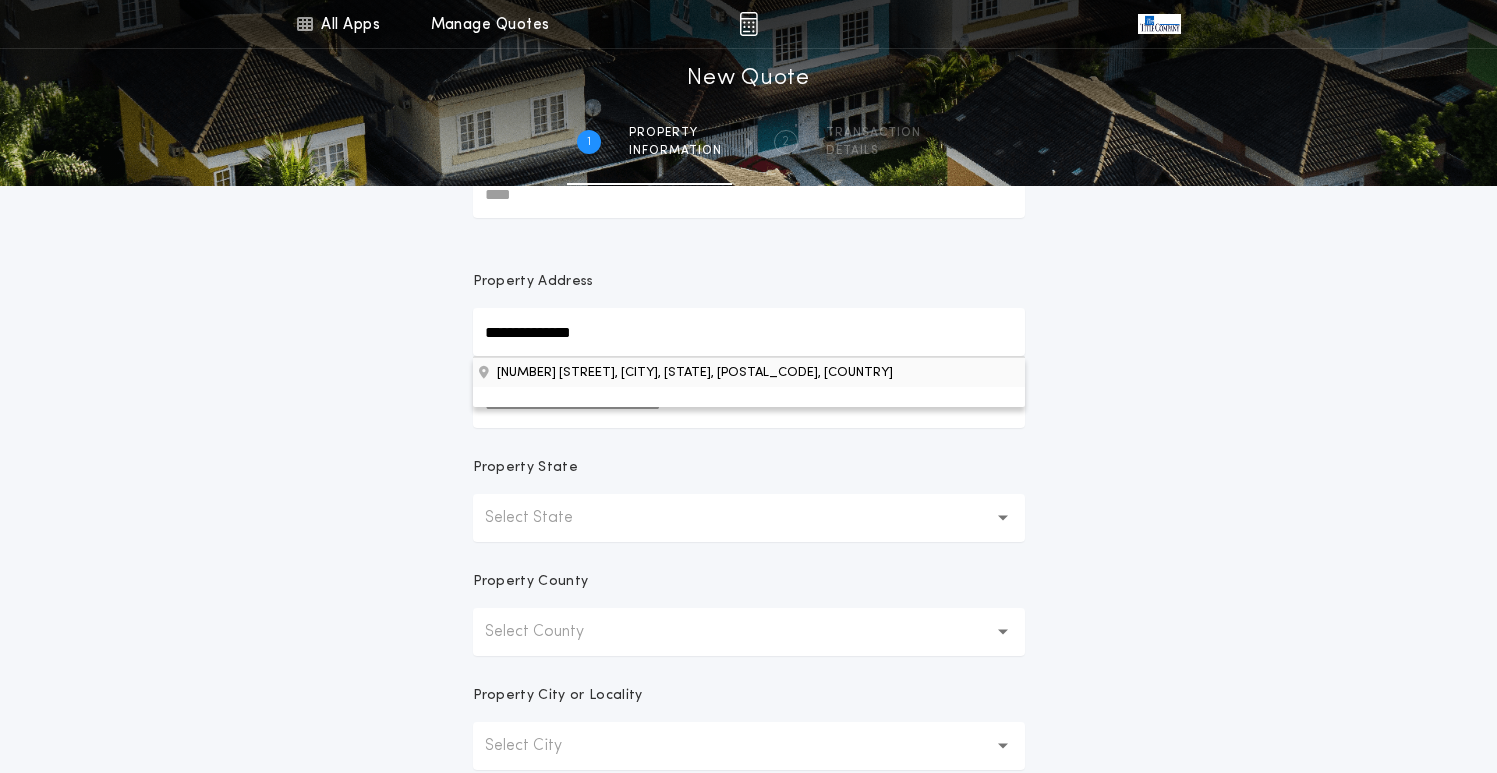 click on "[NUMBER] [STREET], [CITY], [STATE], [POSTAL_CODE], [COUNTRY]" at bounding box center [749, 372] 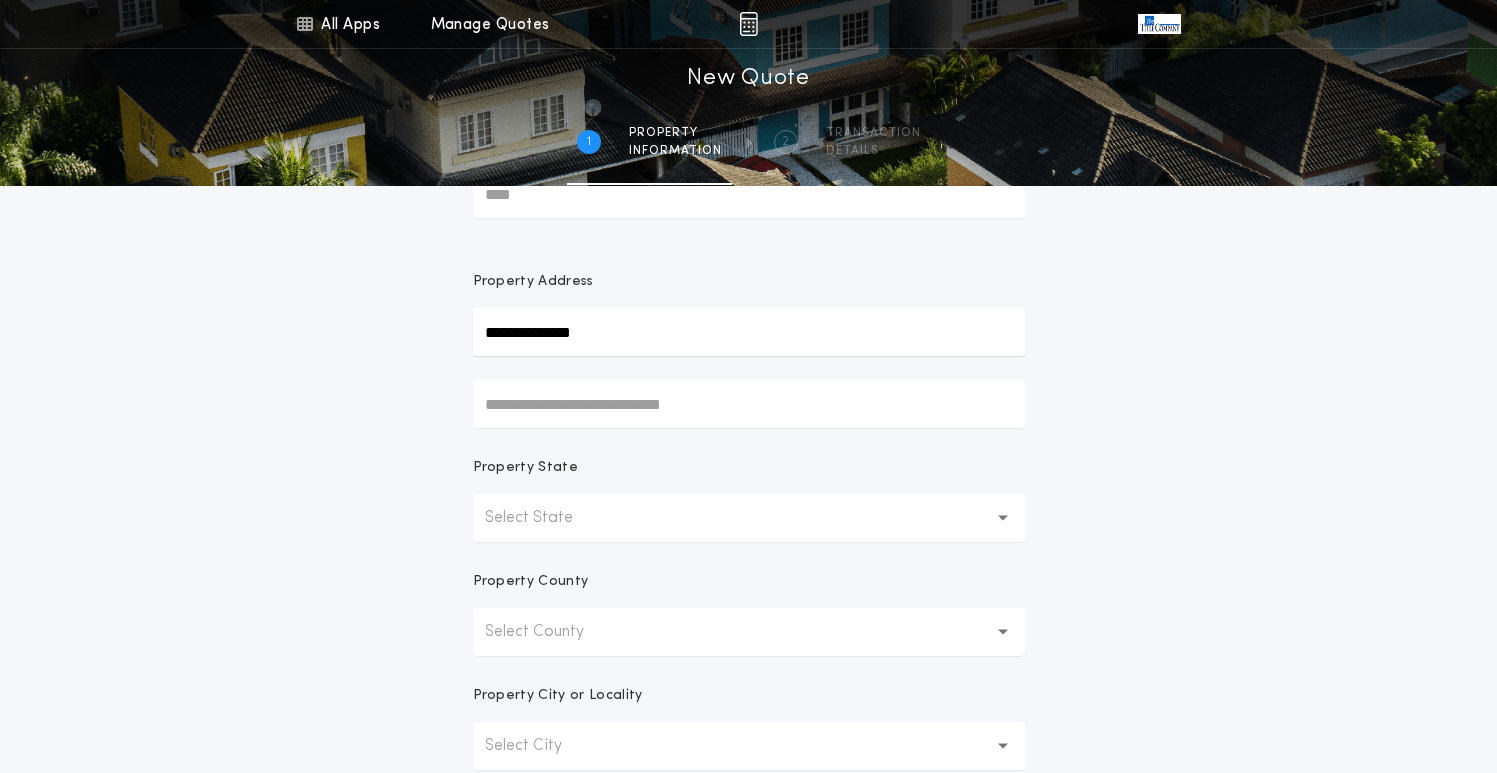 type on "**********" 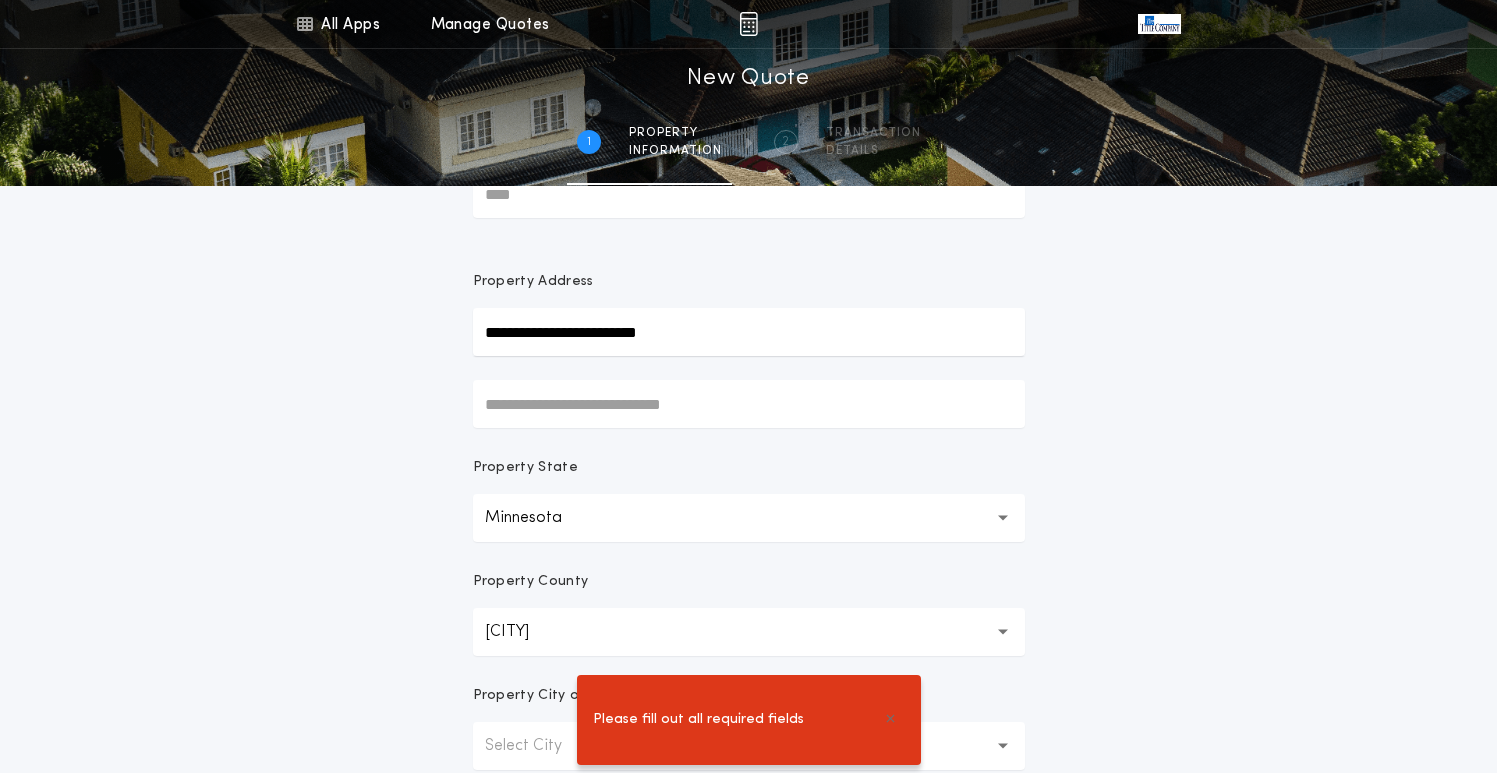 scroll, scrollTop: 300, scrollLeft: 0, axis: vertical 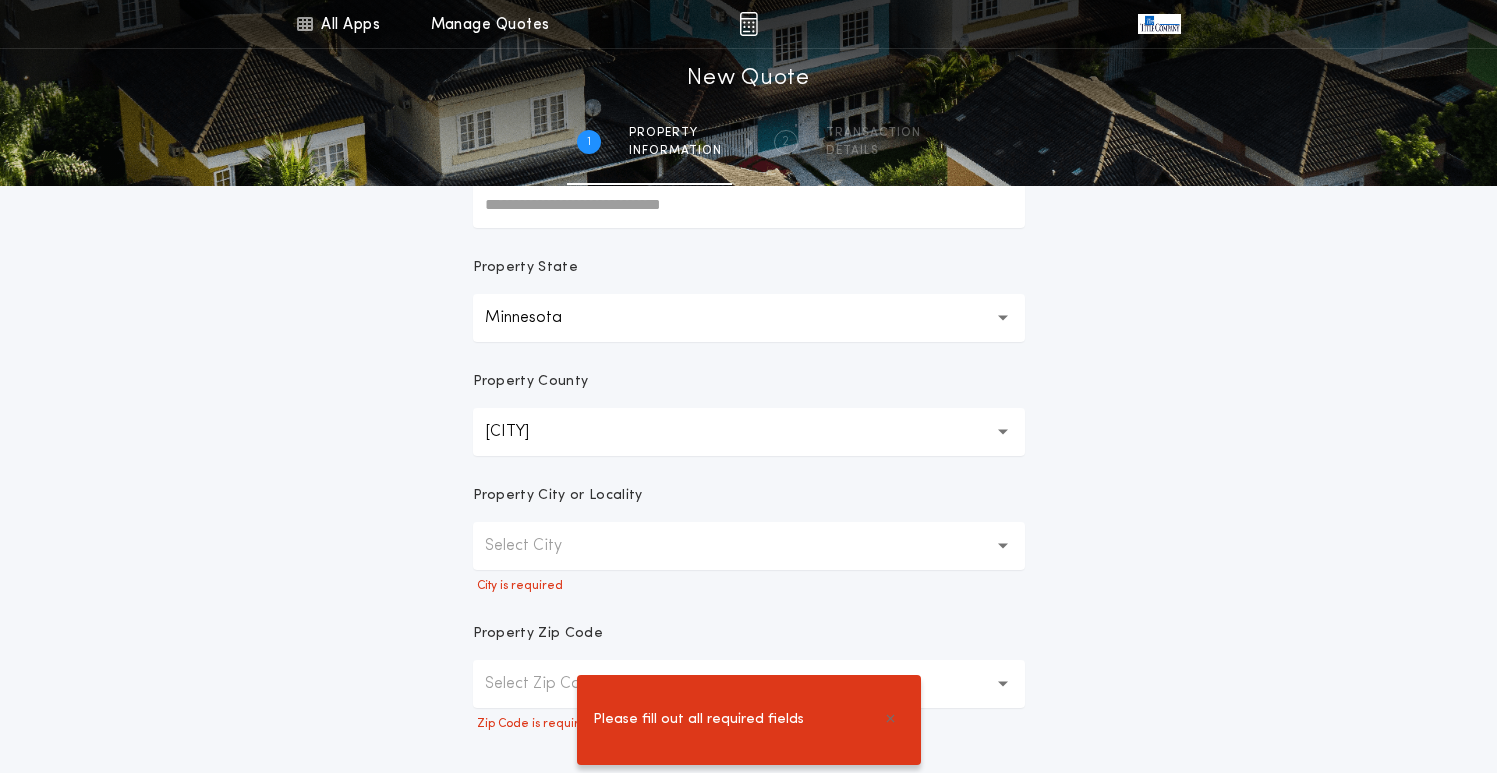 click on "[CITY]" at bounding box center (523, 432) 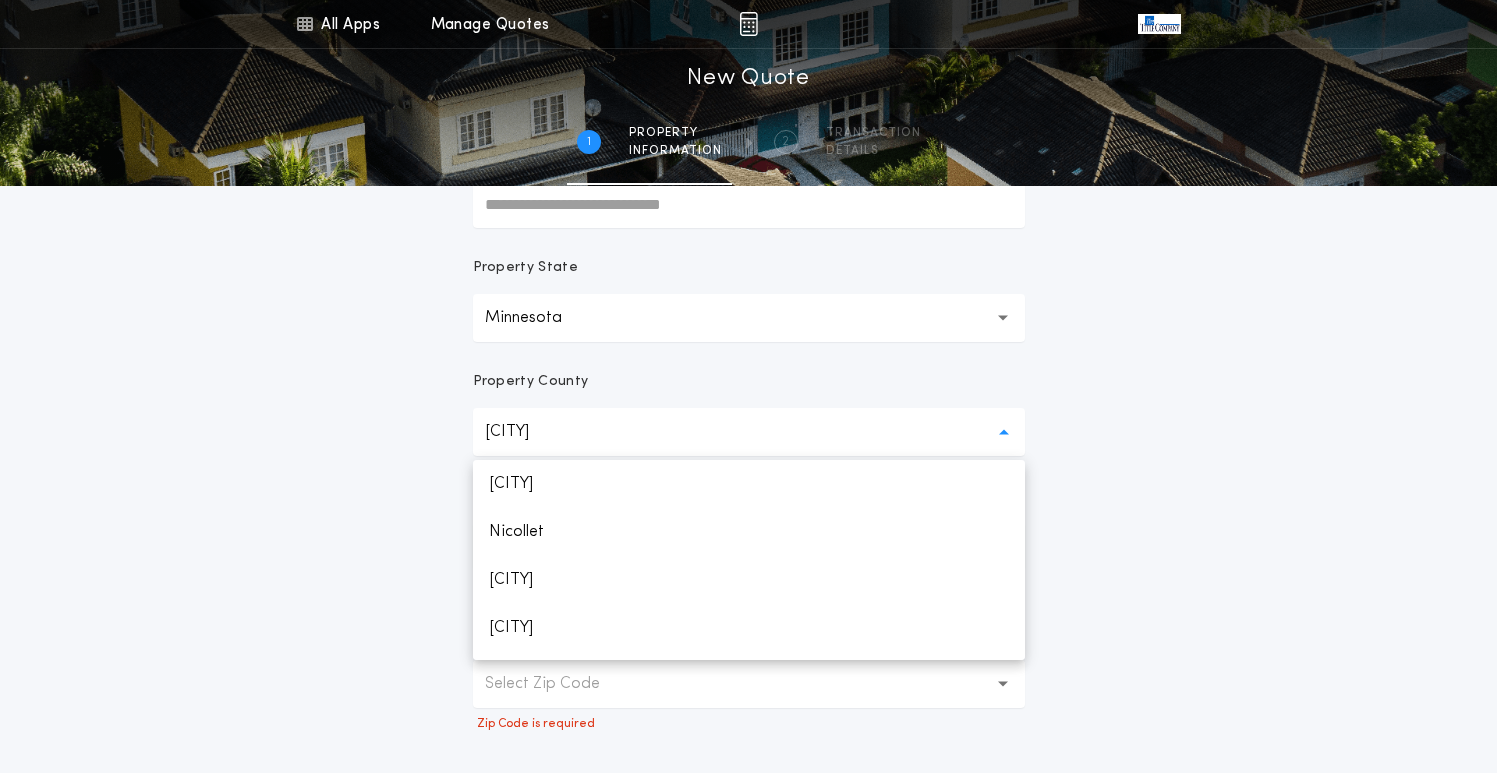 scroll, scrollTop: 2500, scrollLeft: 0, axis: vertical 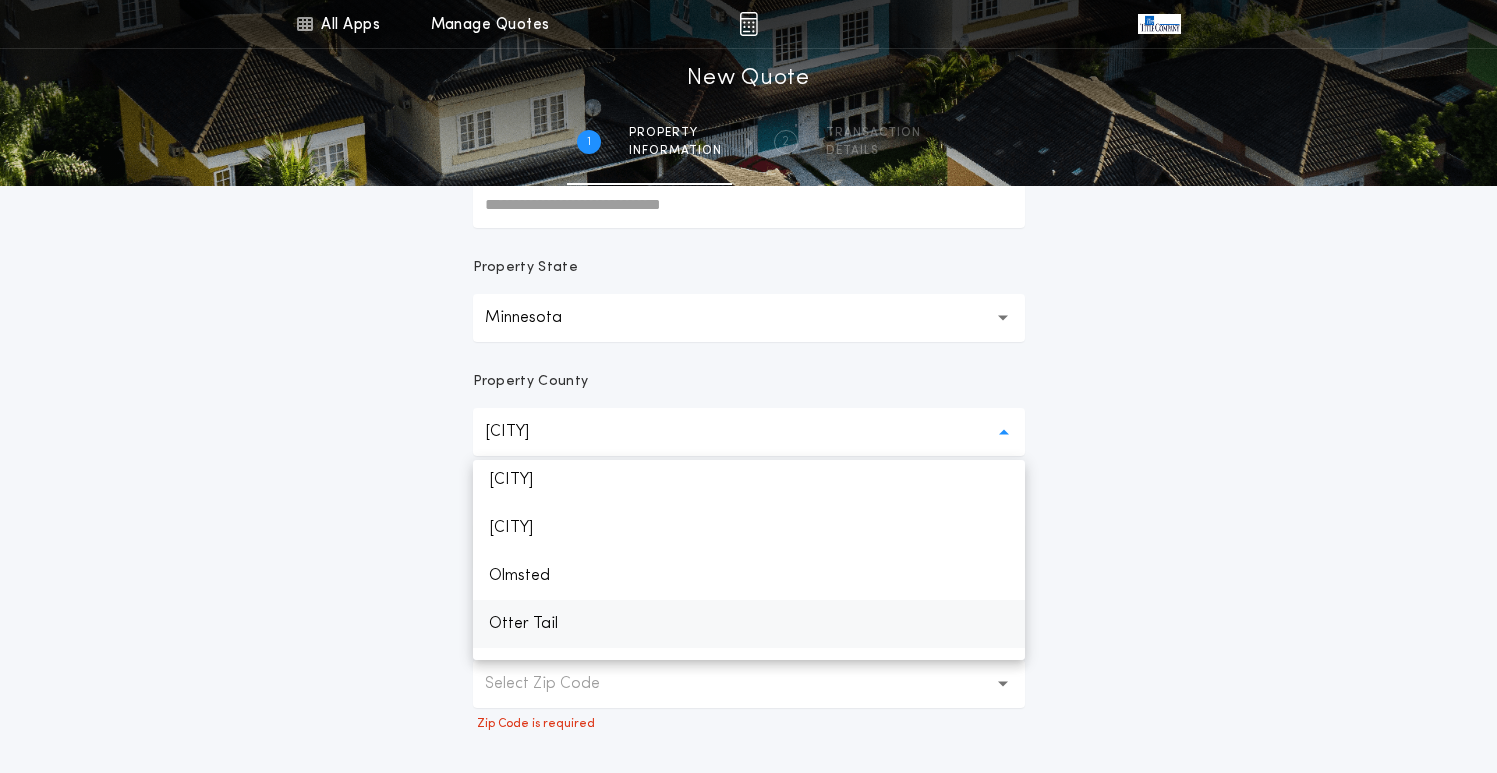 click on "Otter Tail" at bounding box center [749, 624] 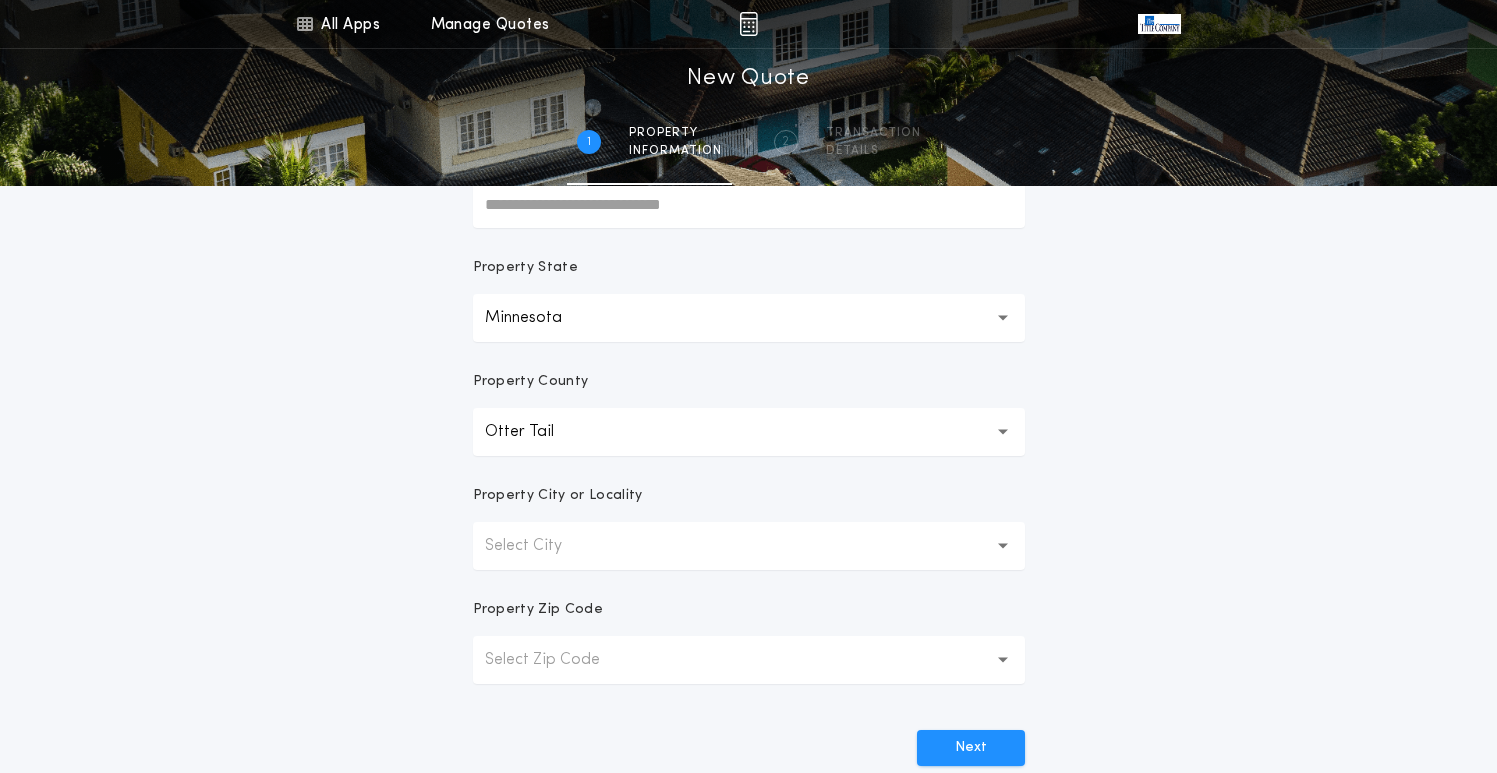 click on "Select City" at bounding box center [539, 546] 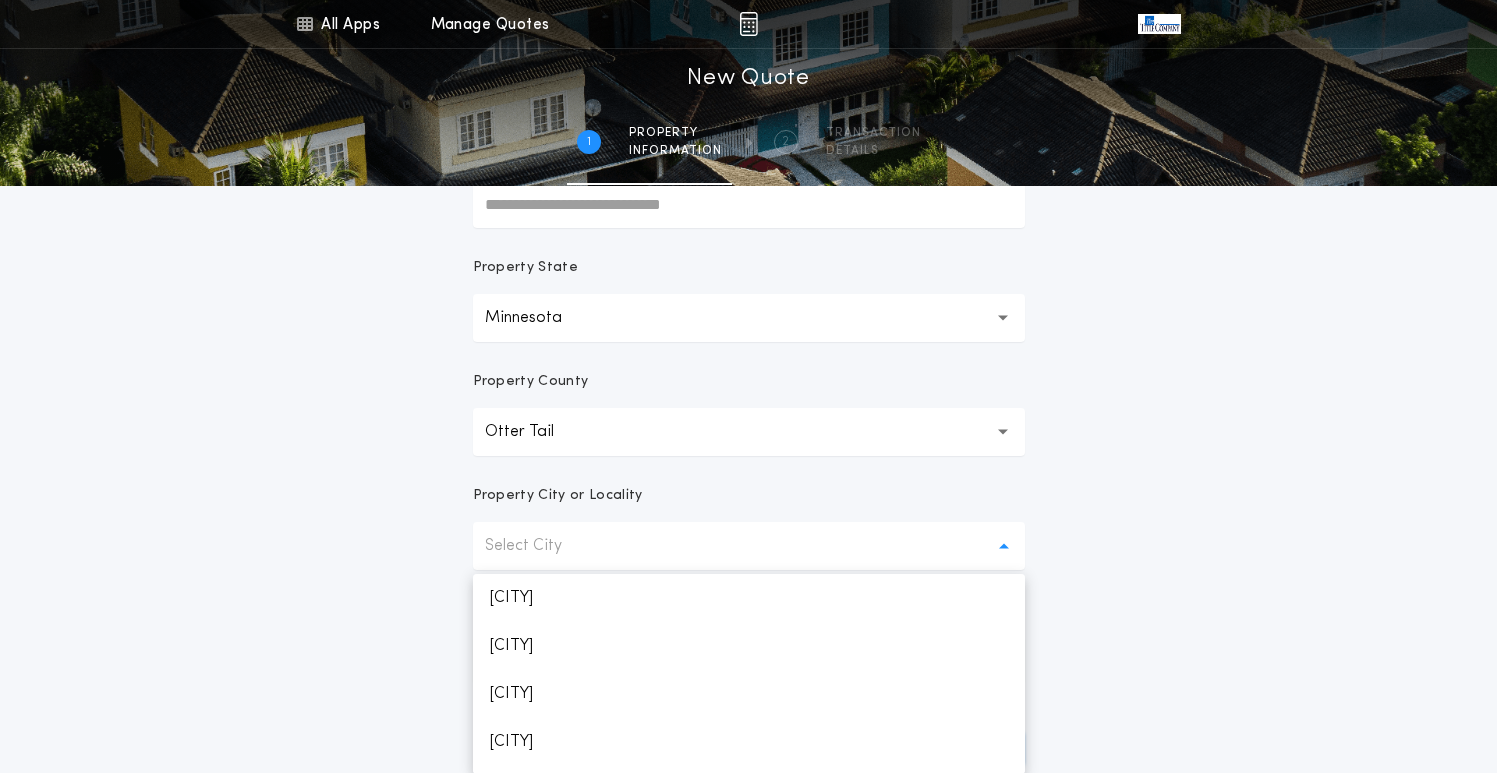 scroll, scrollTop: 1300, scrollLeft: 0, axis: vertical 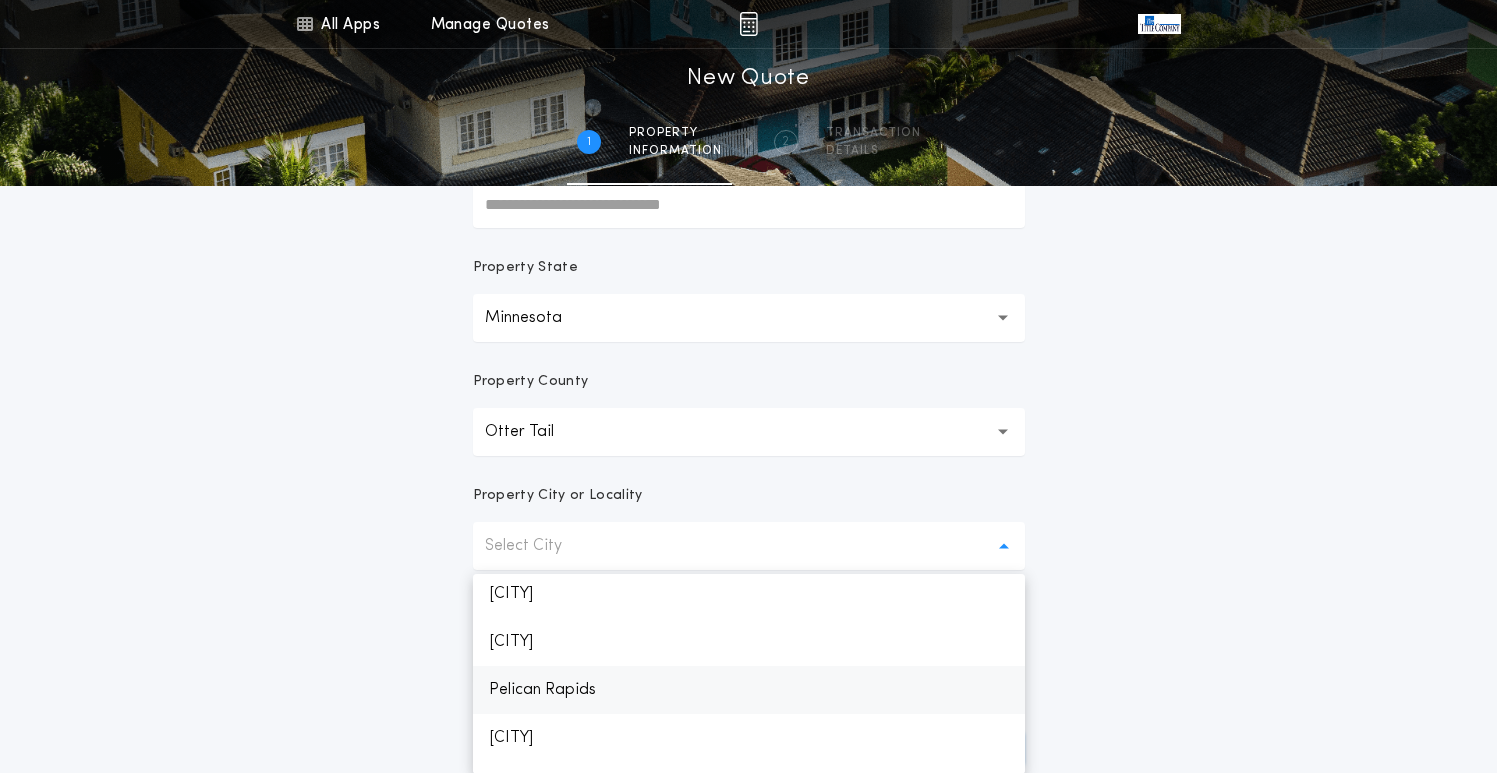 click on "Pelican Rapids" at bounding box center (749, 690) 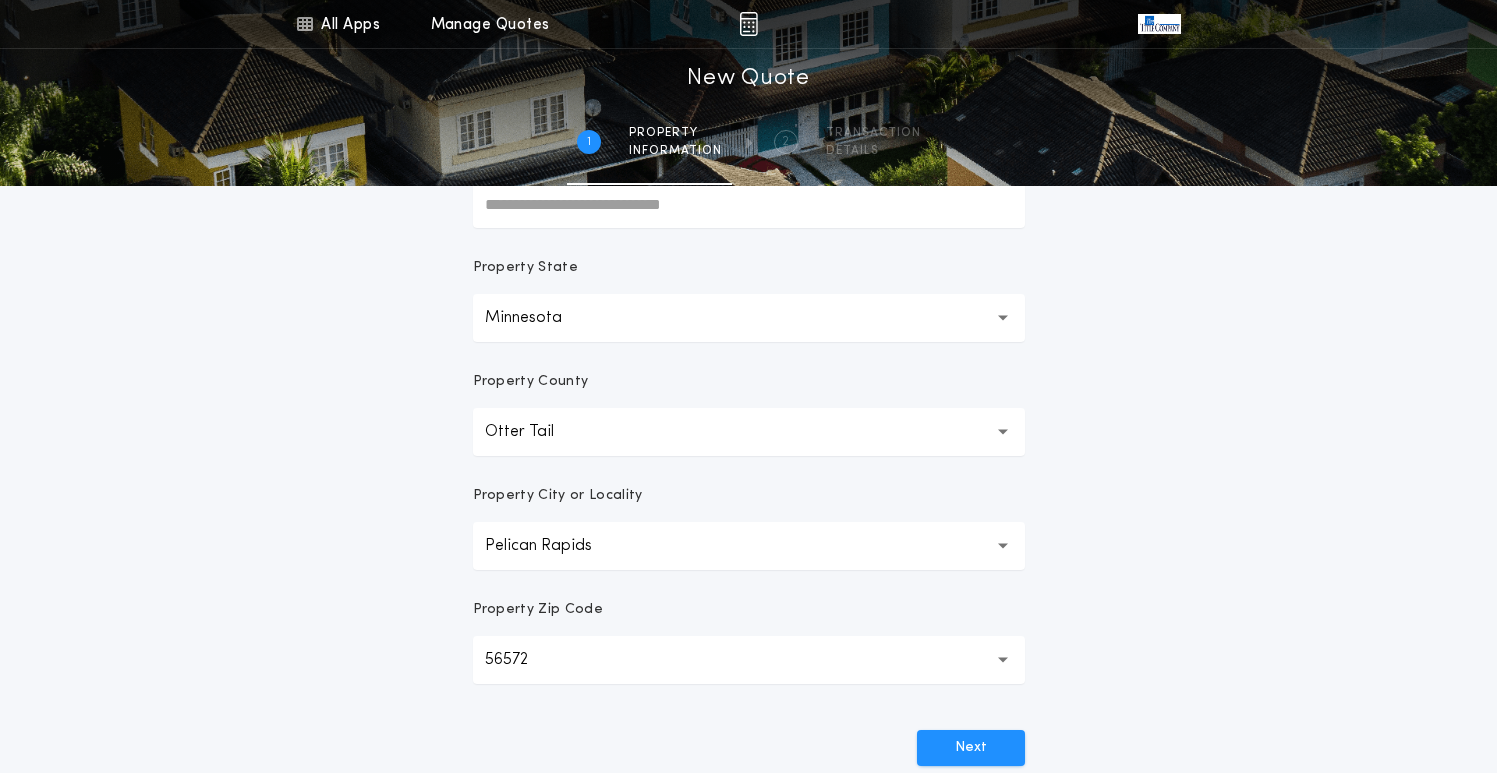scroll, scrollTop: 500, scrollLeft: 0, axis: vertical 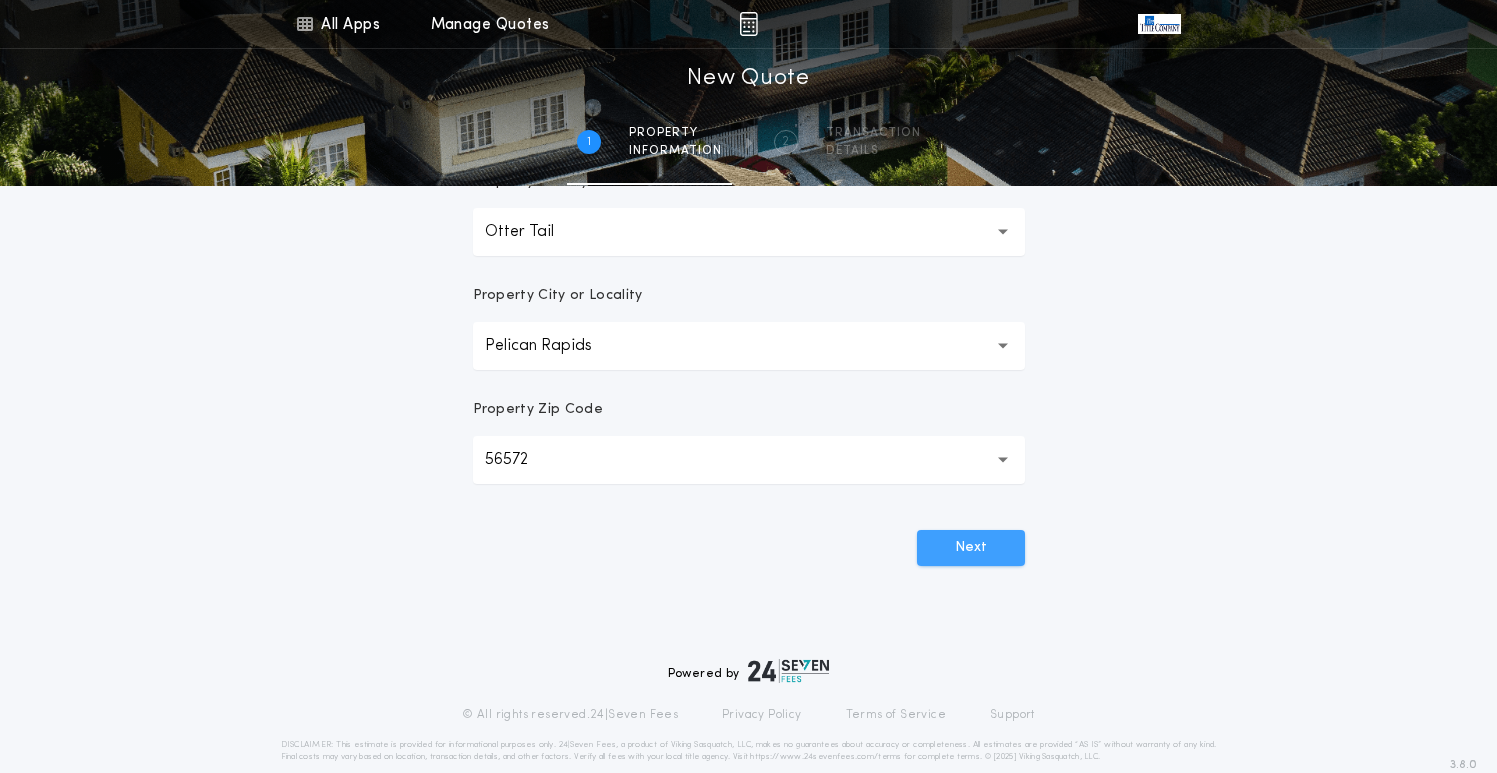 click on "Next" at bounding box center (971, 548) 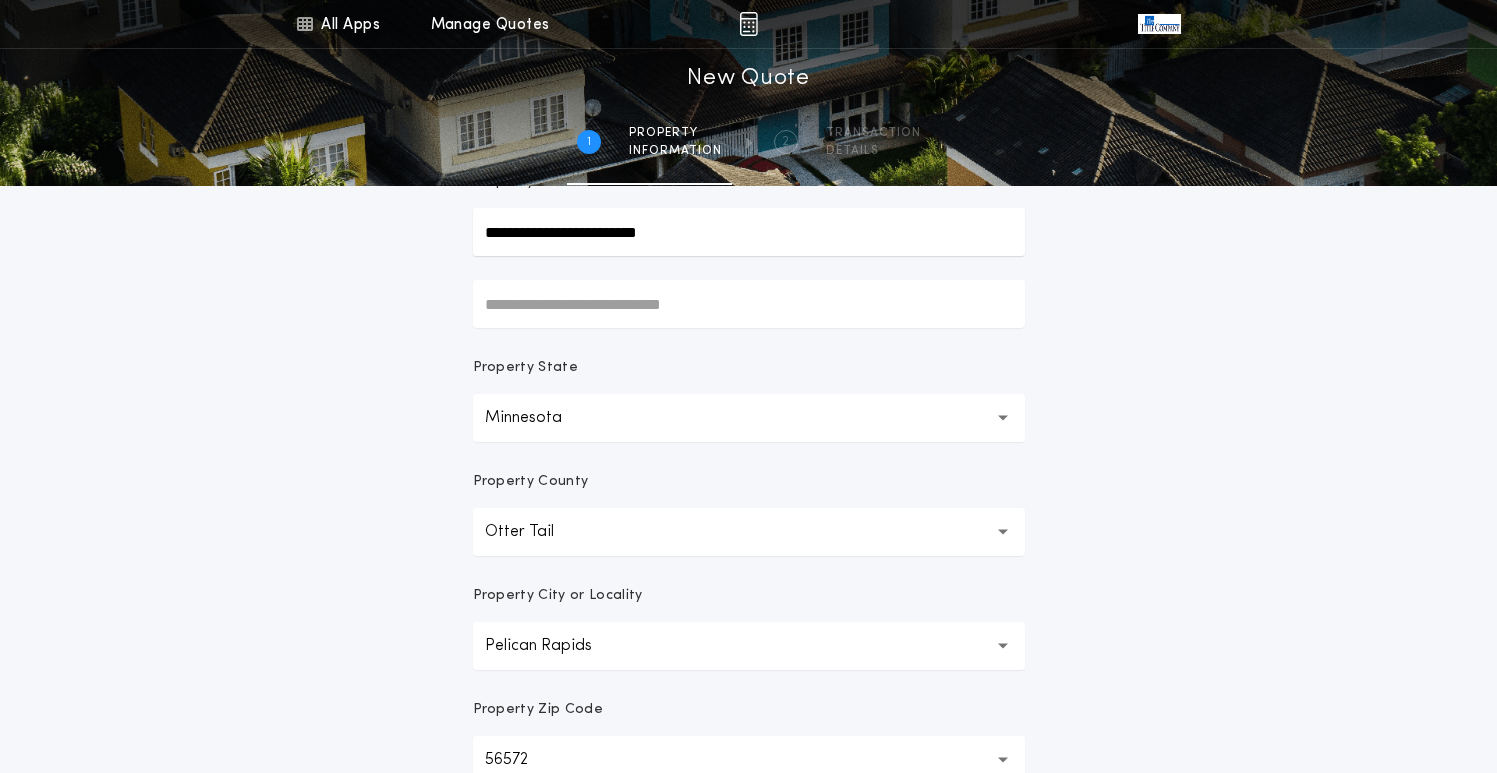 scroll, scrollTop: 500, scrollLeft: 0, axis: vertical 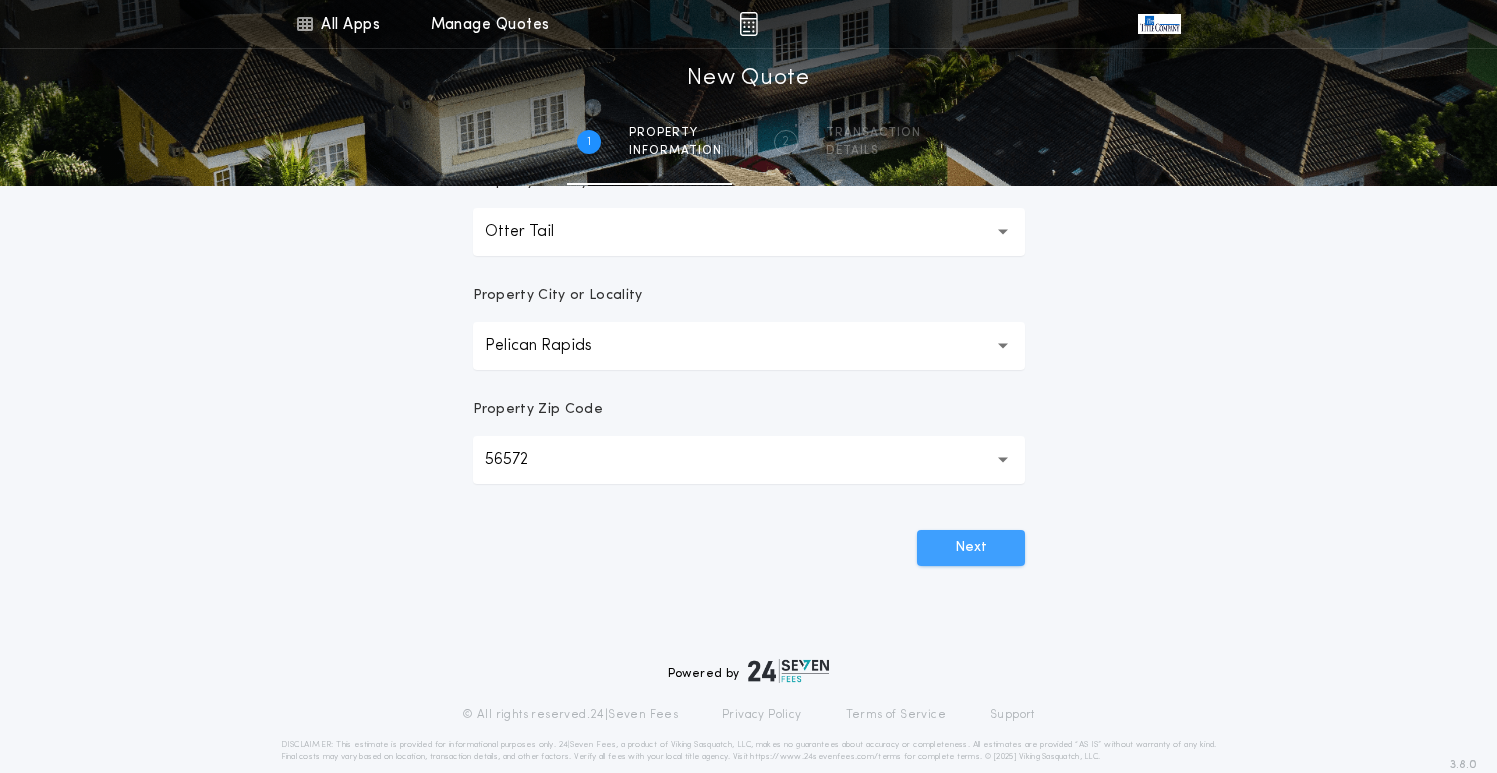 click on "Next" at bounding box center [971, 548] 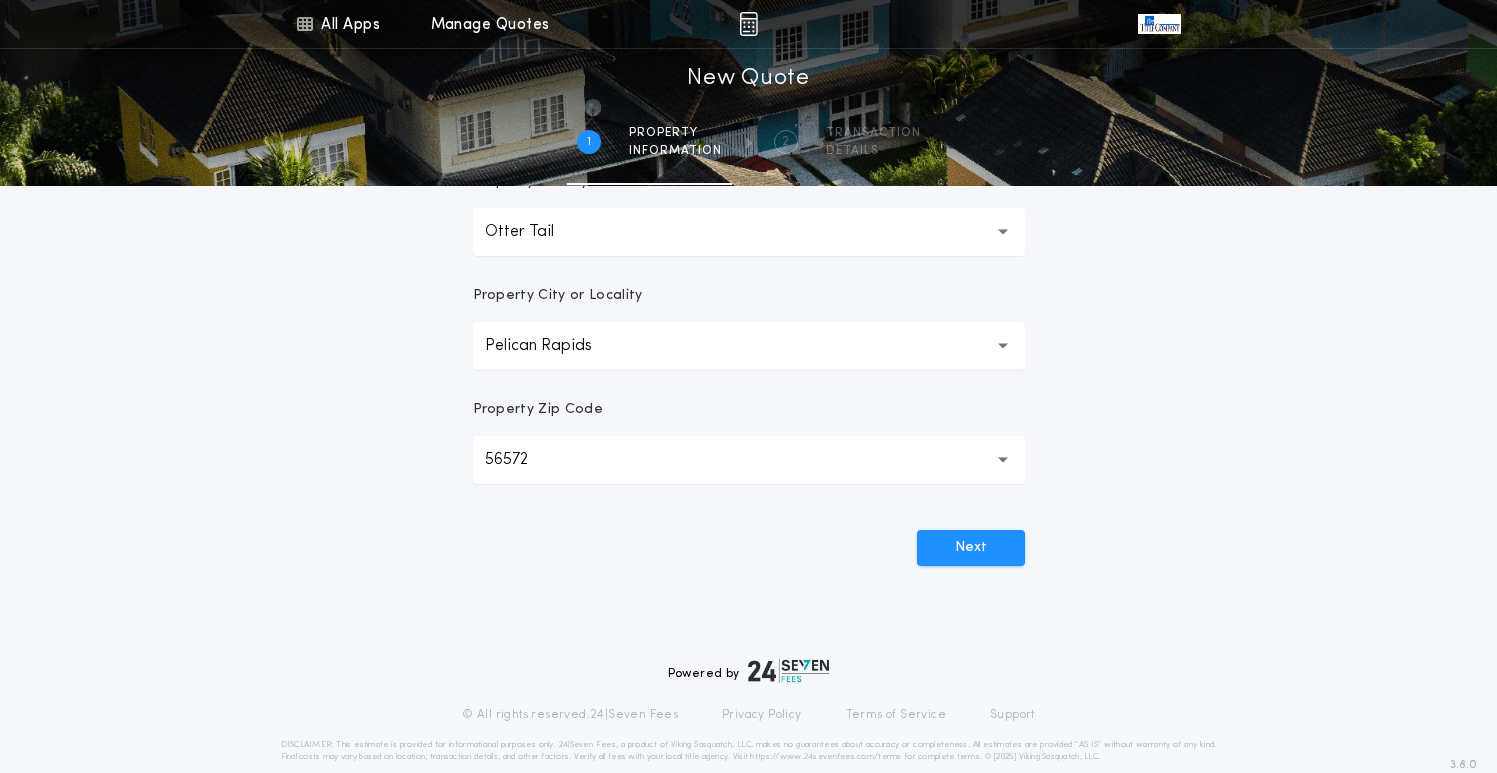 scroll, scrollTop: 0, scrollLeft: 0, axis: both 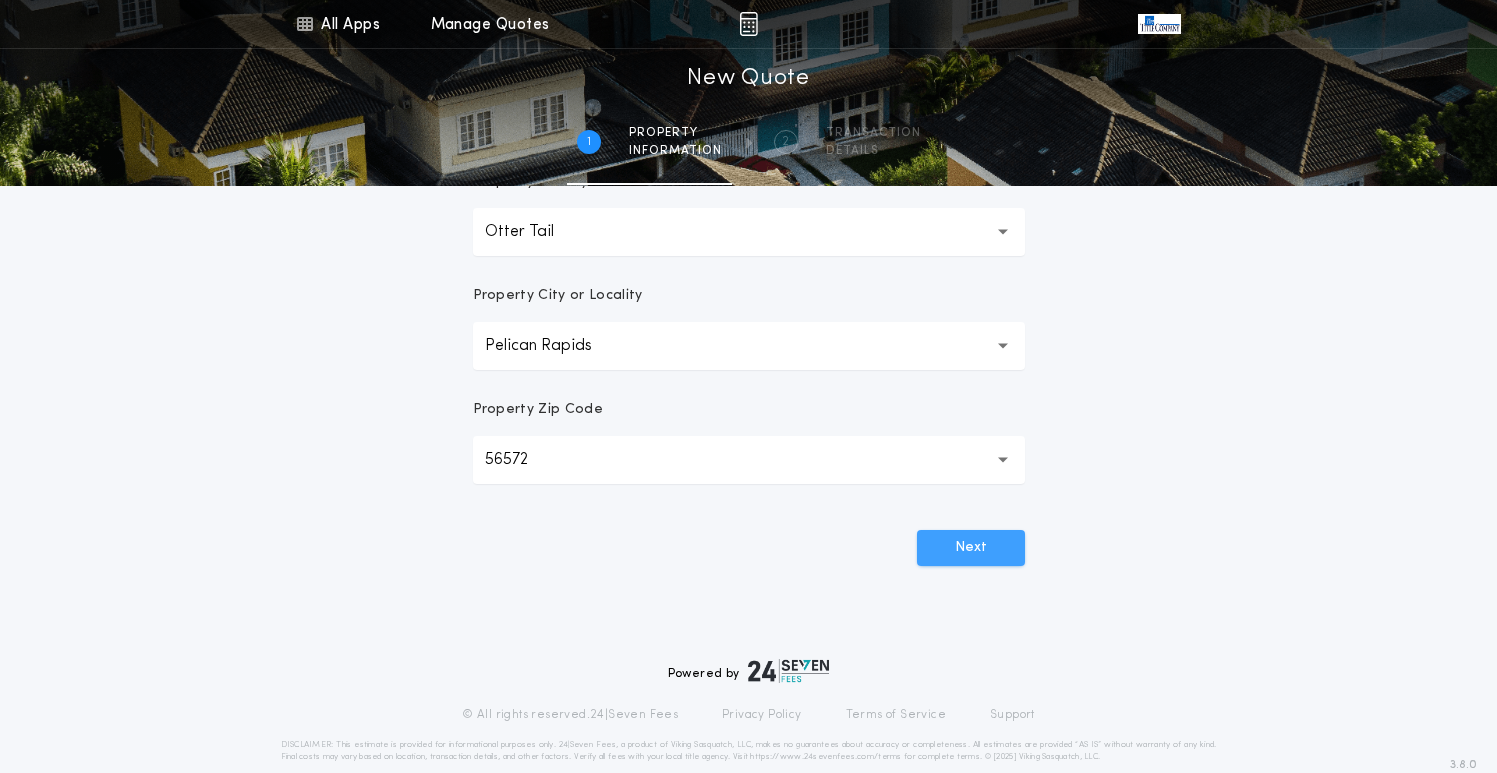 click on "Next" at bounding box center [971, 548] 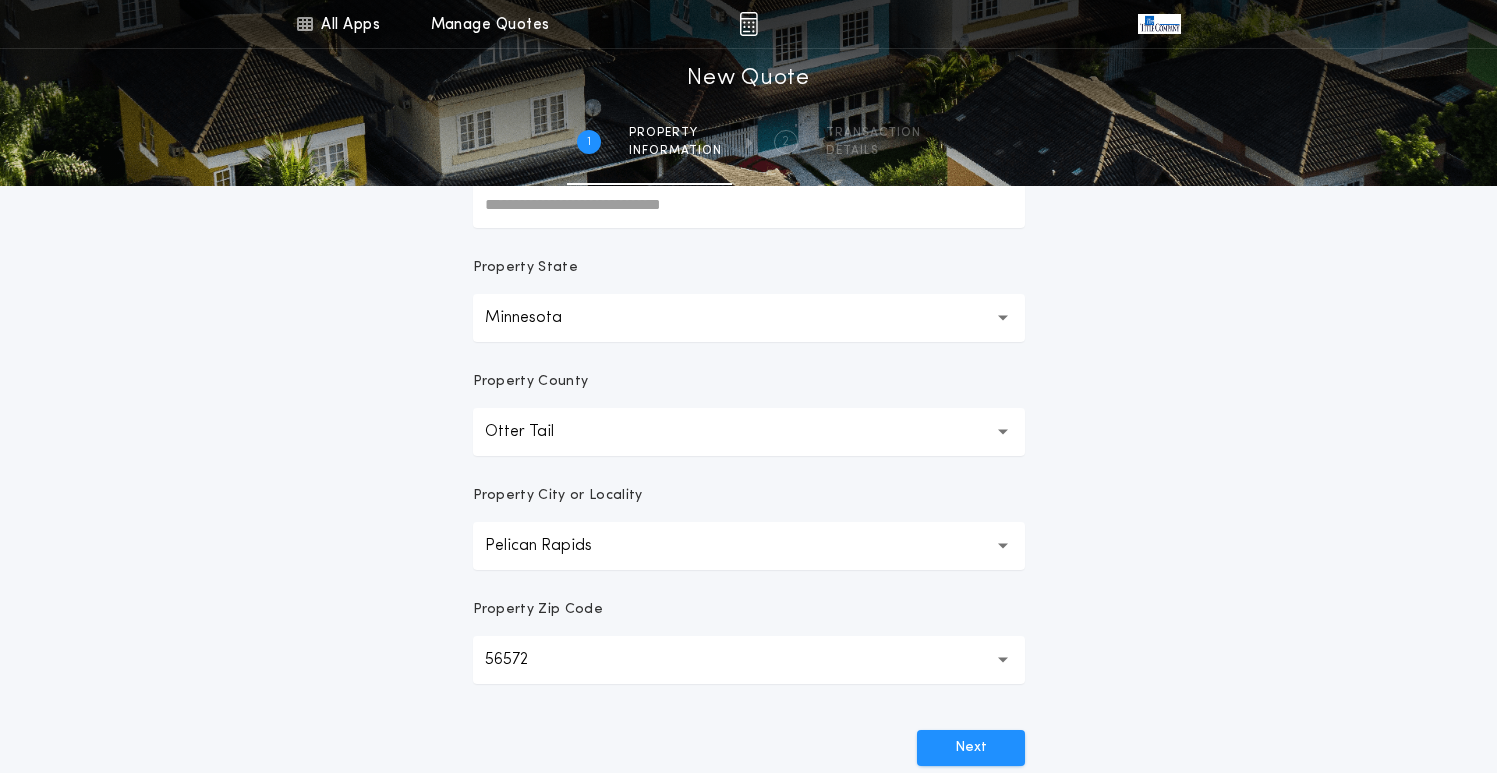 scroll, scrollTop: 400, scrollLeft: 0, axis: vertical 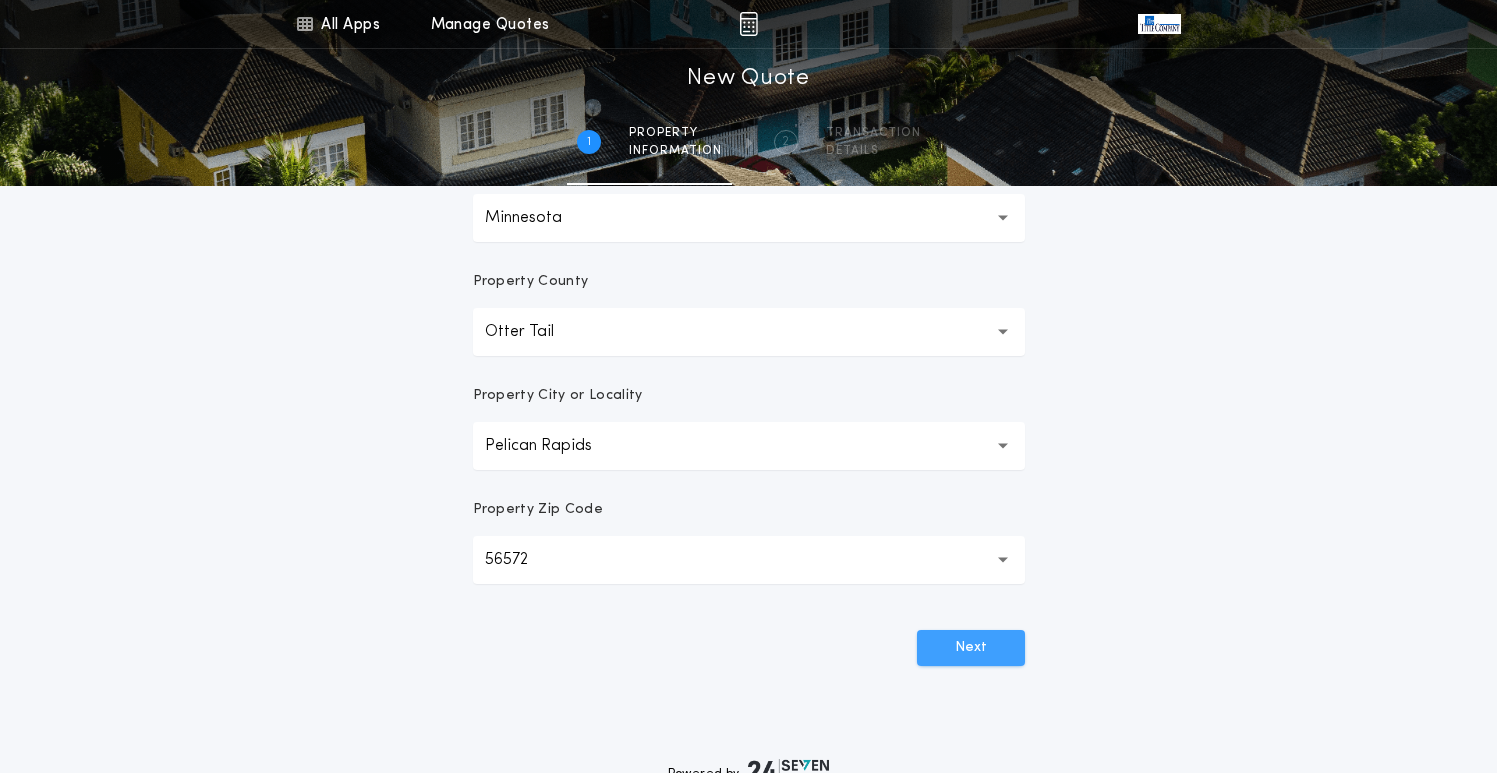 click on "Next" at bounding box center (971, 648) 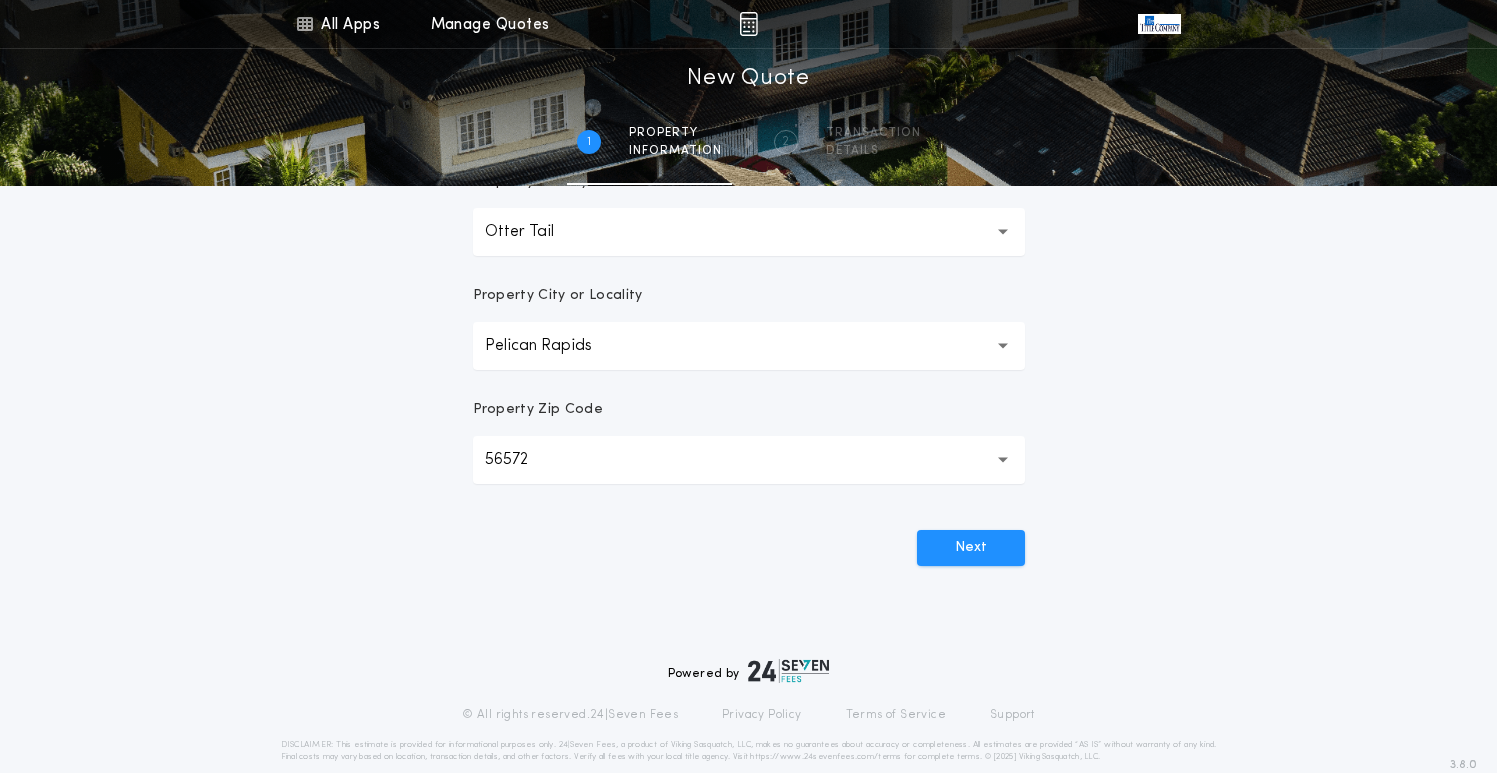 scroll, scrollTop: 530, scrollLeft: 0, axis: vertical 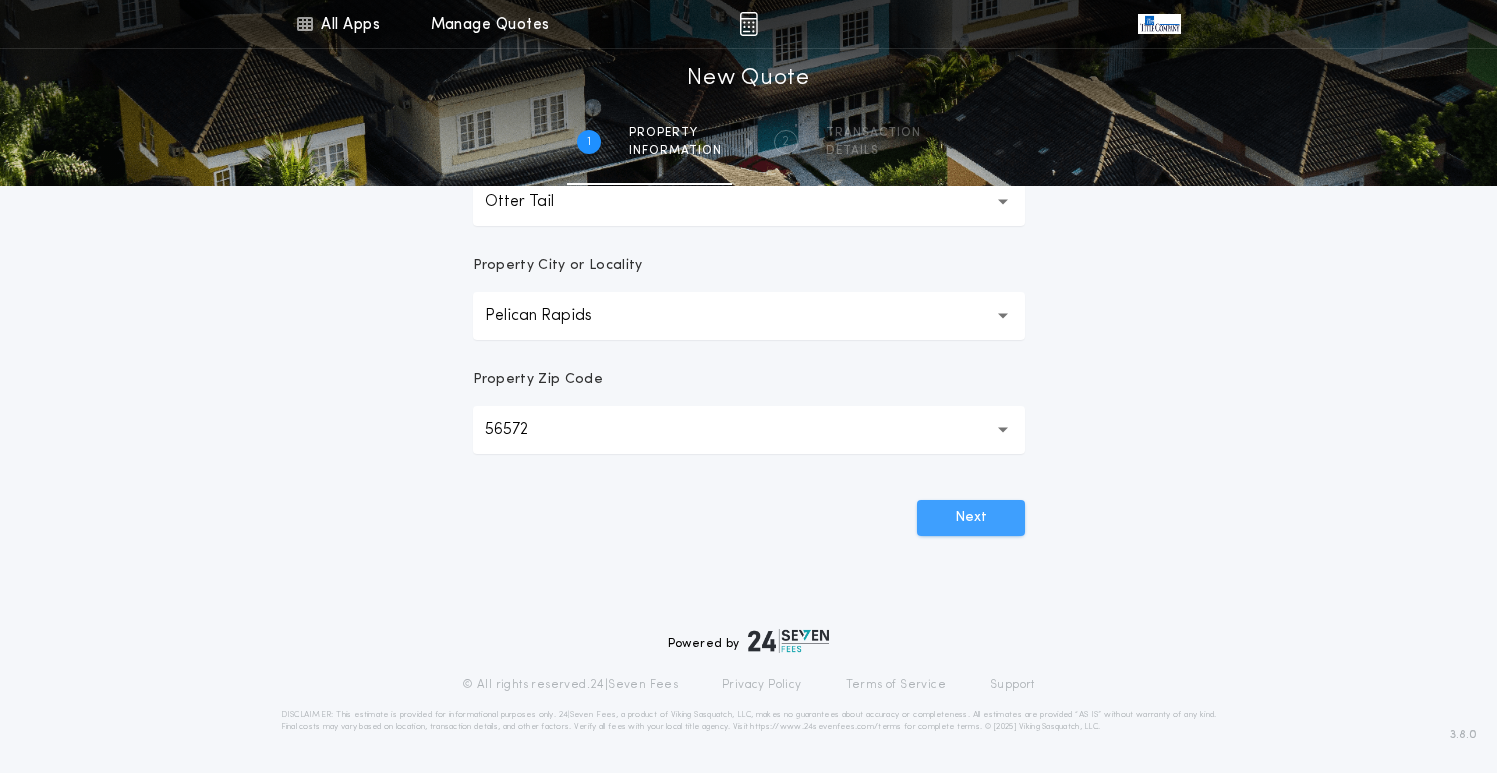 click on "Next" at bounding box center [971, 518] 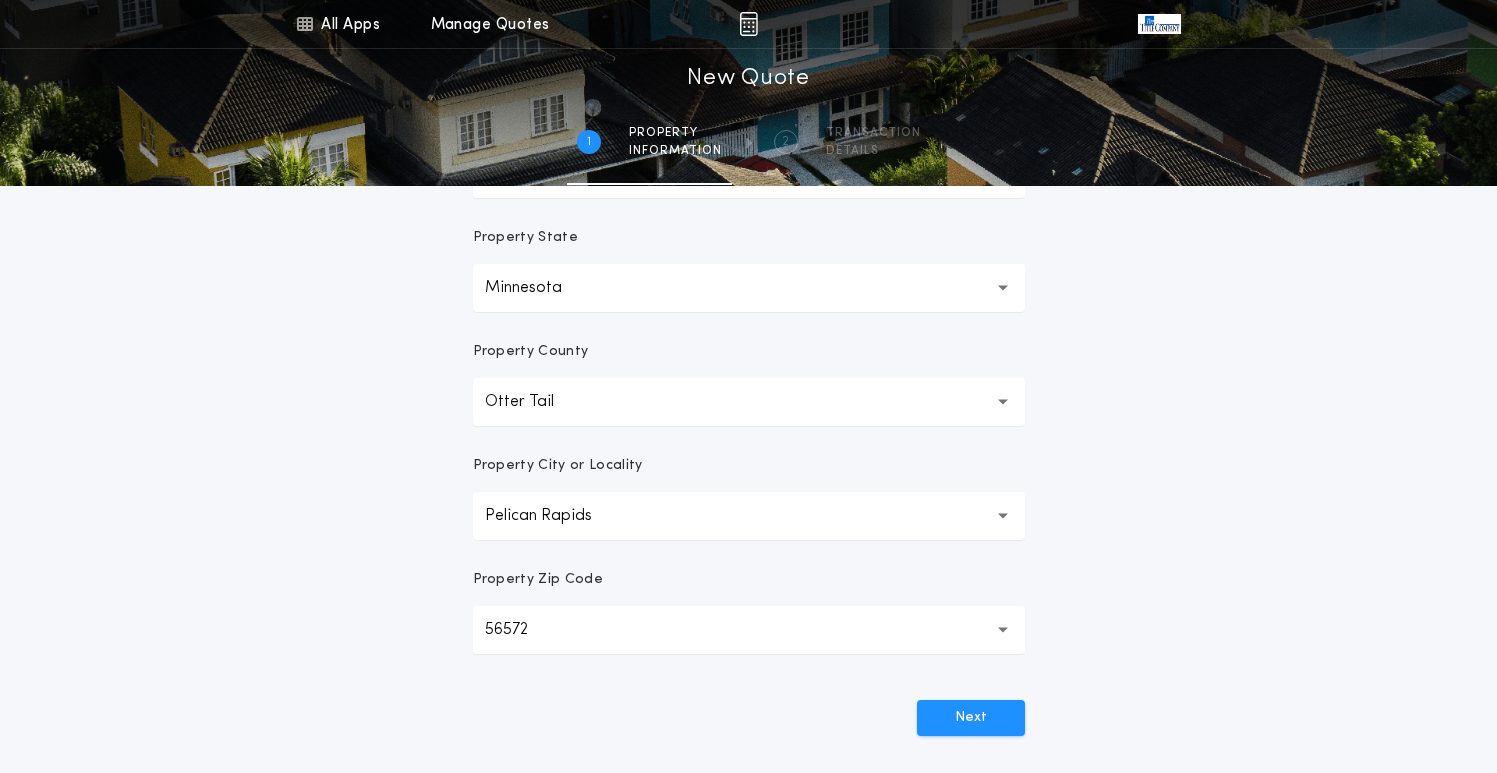 scroll, scrollTop: 30, scrollLeft: 0, axis: vertical 